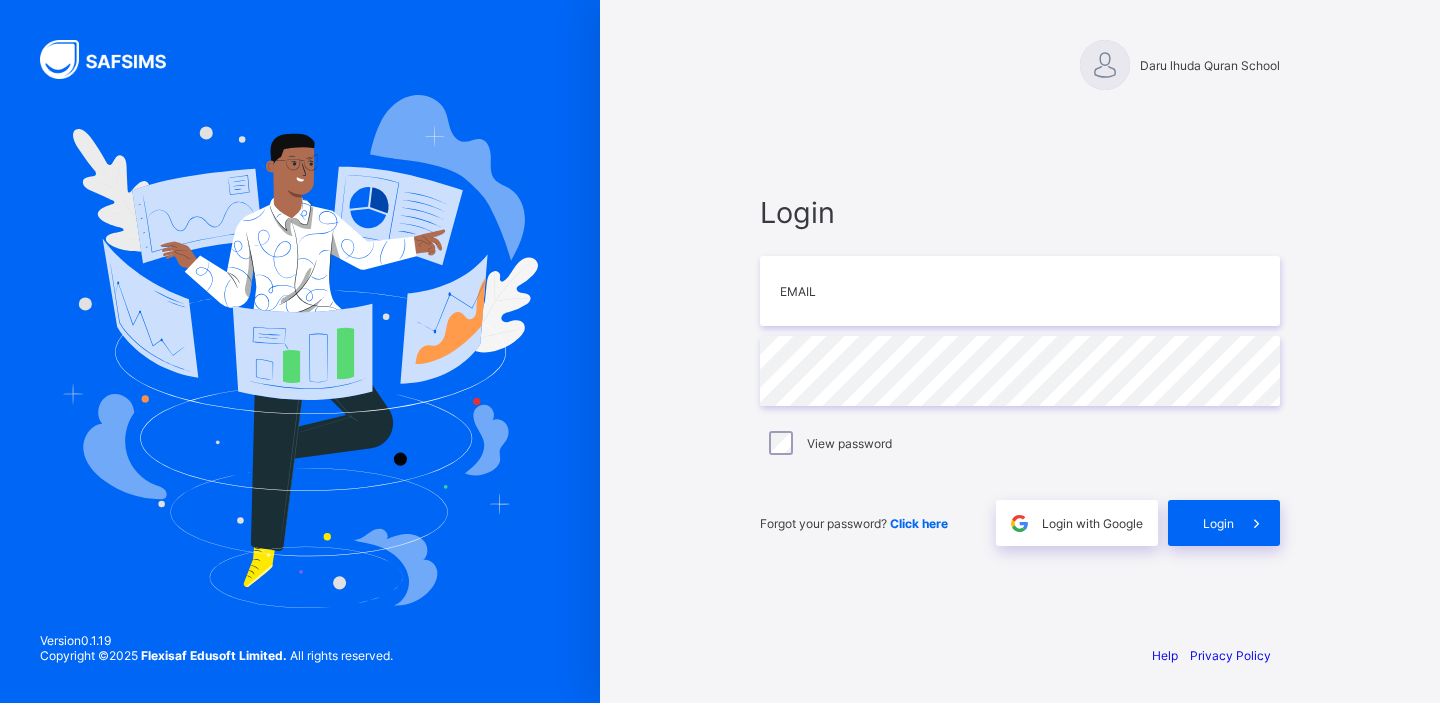 scroll, scrollTop: 0, scrollLeft: 0, axis: both 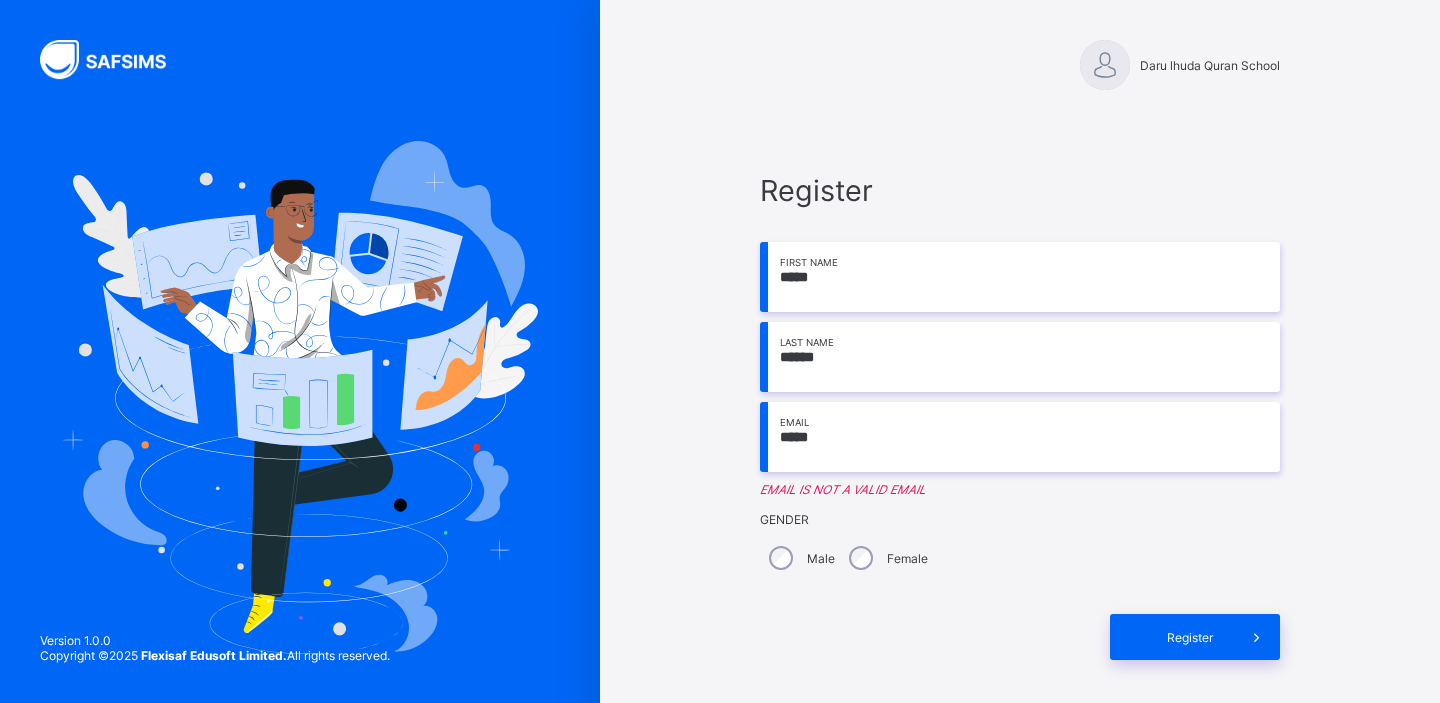 type on "**********" 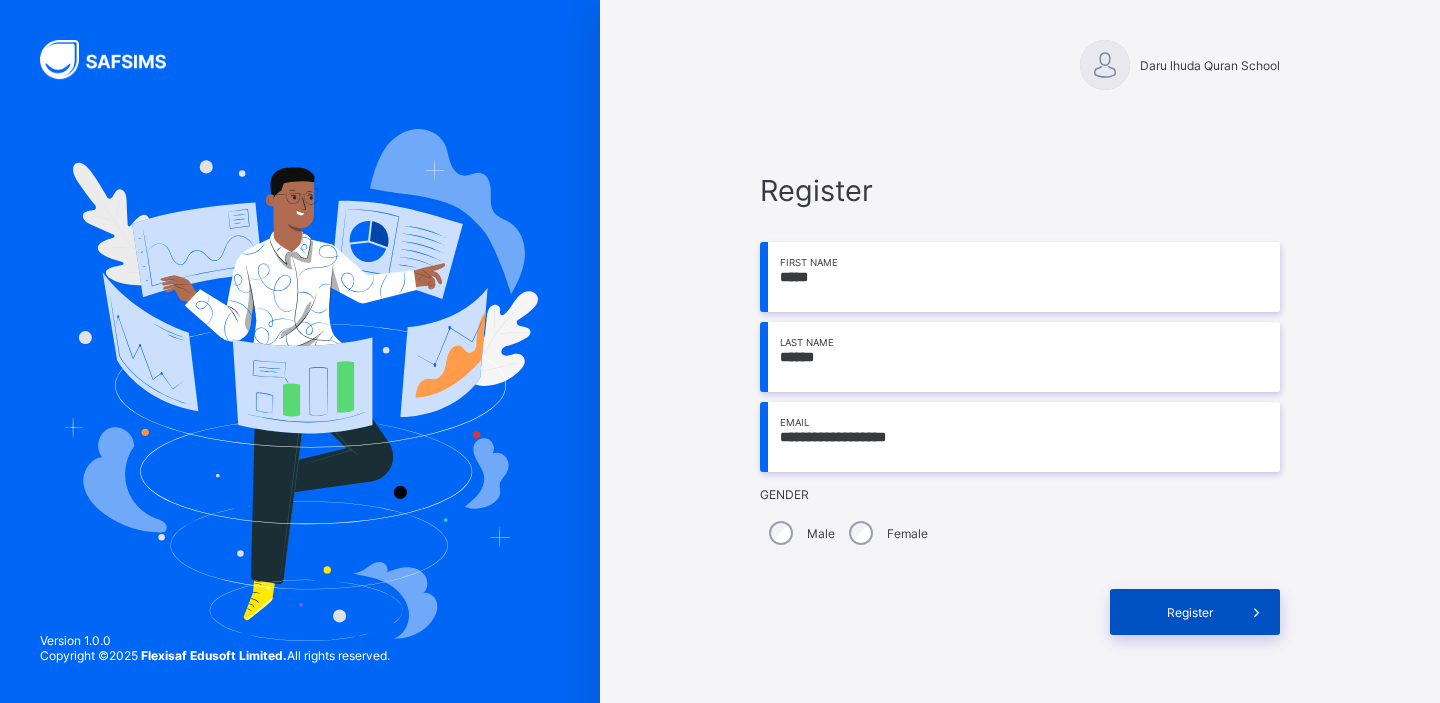 click on "Register" at bounding box center [1195, 612] 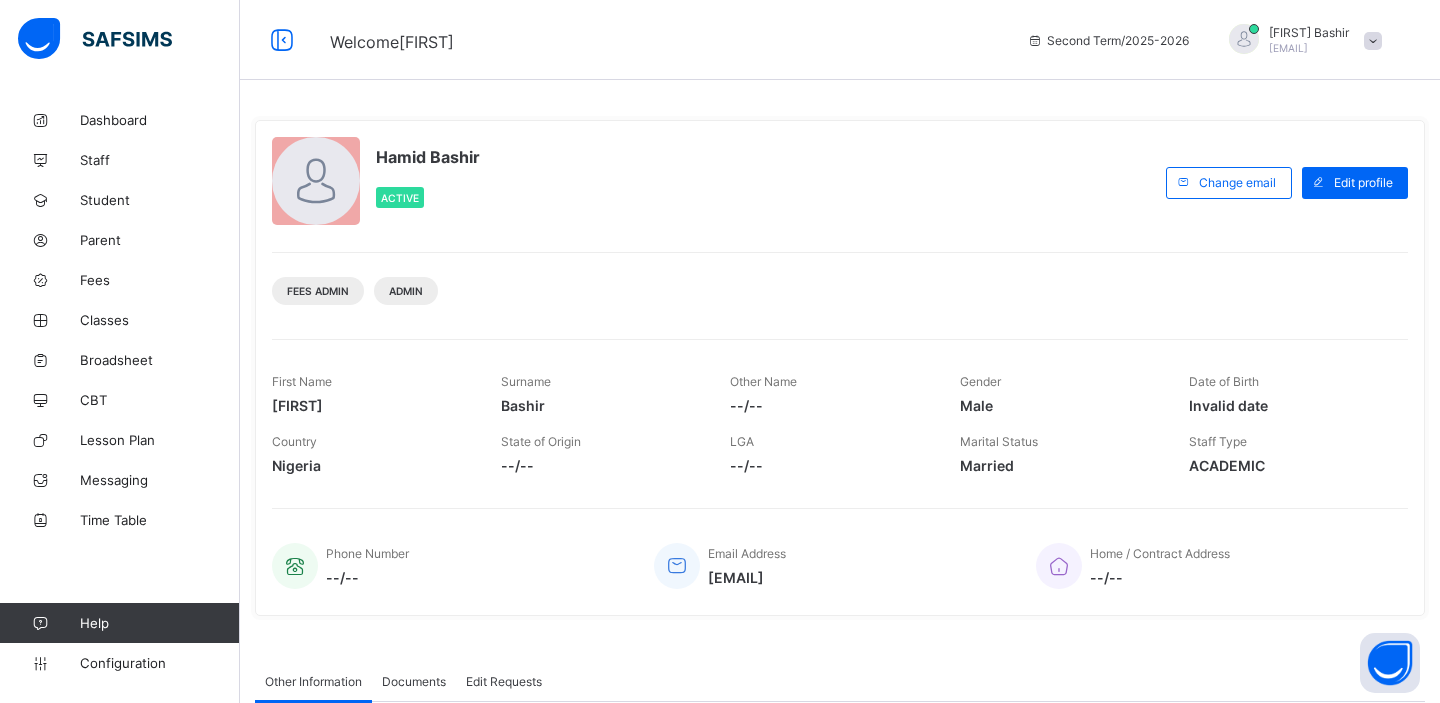 scroll, scrollTop: 0, scrollLeft: 0, axis: both 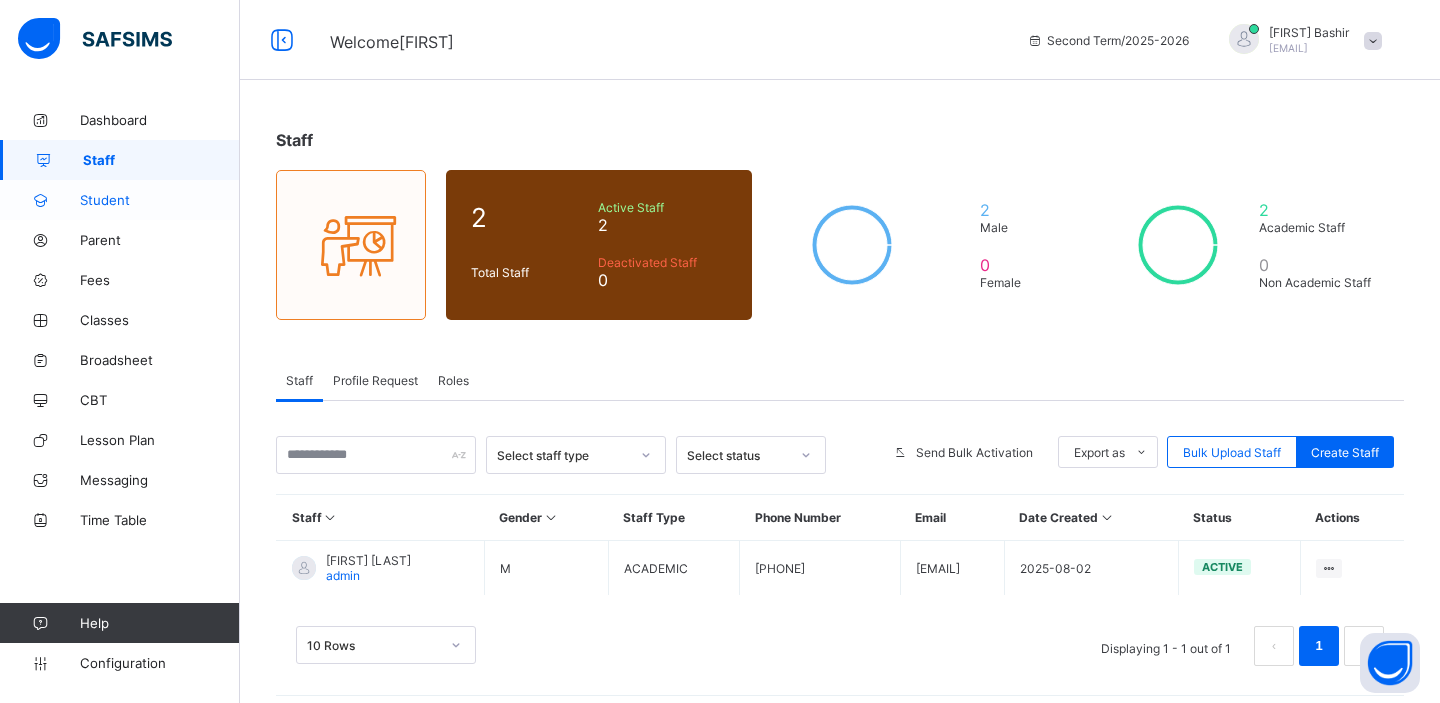 click on "Student" at bounding box center (160, 200) 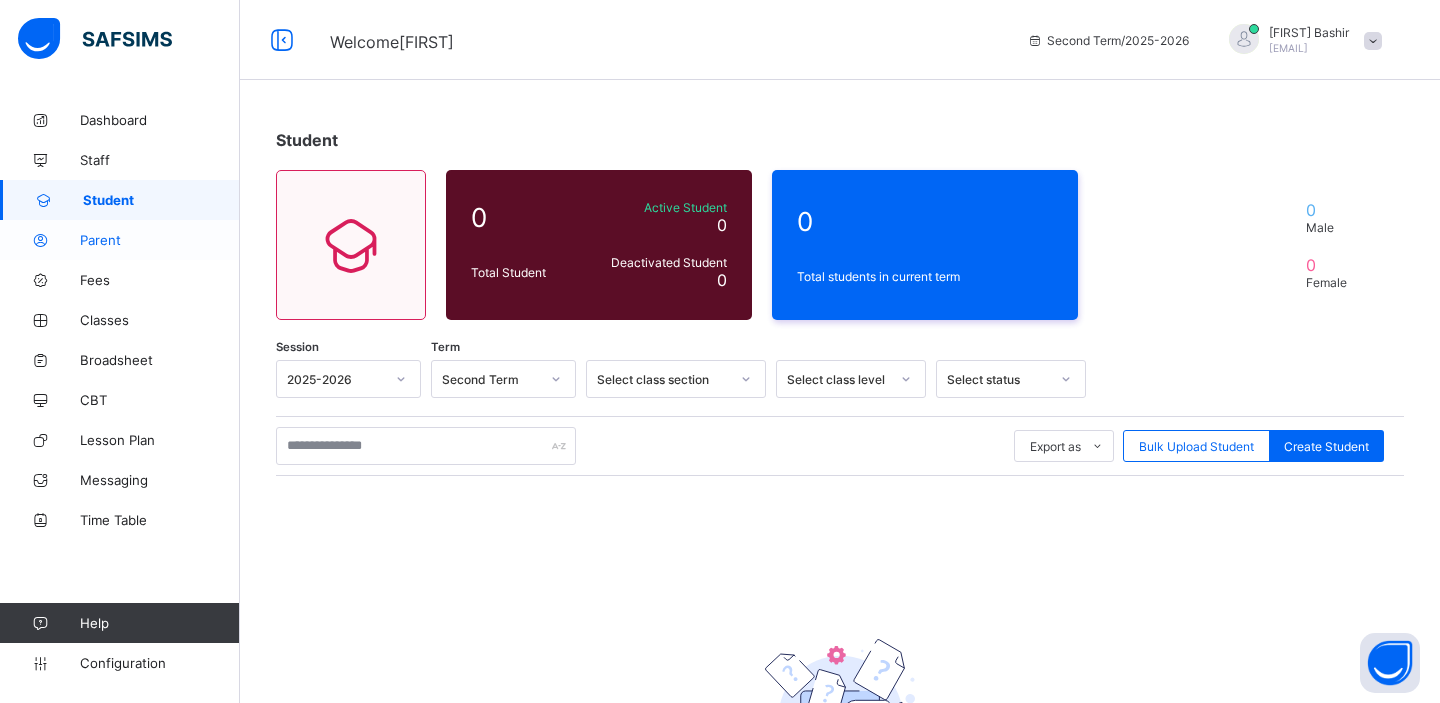 click on "Parent" at bounding box center [160, 240] 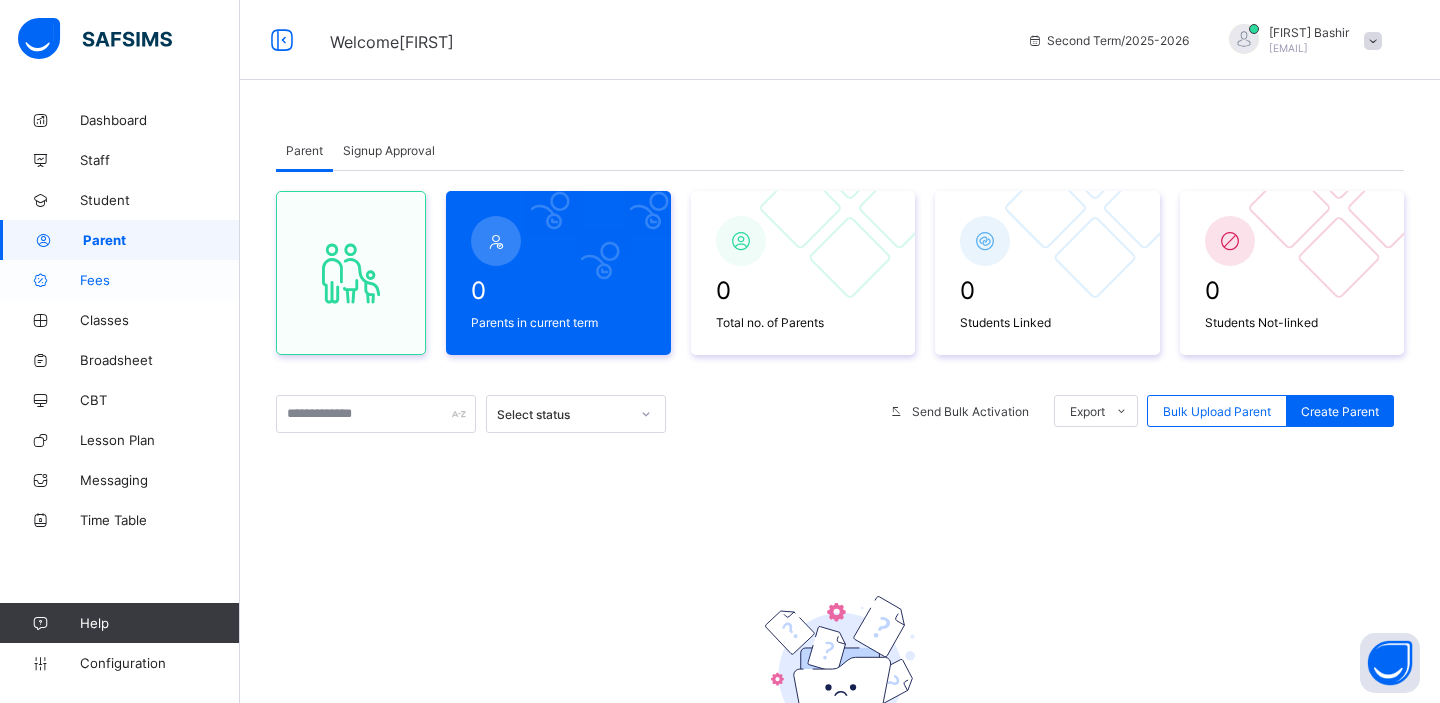 click on "Fees" at bounding box center (160, 280) 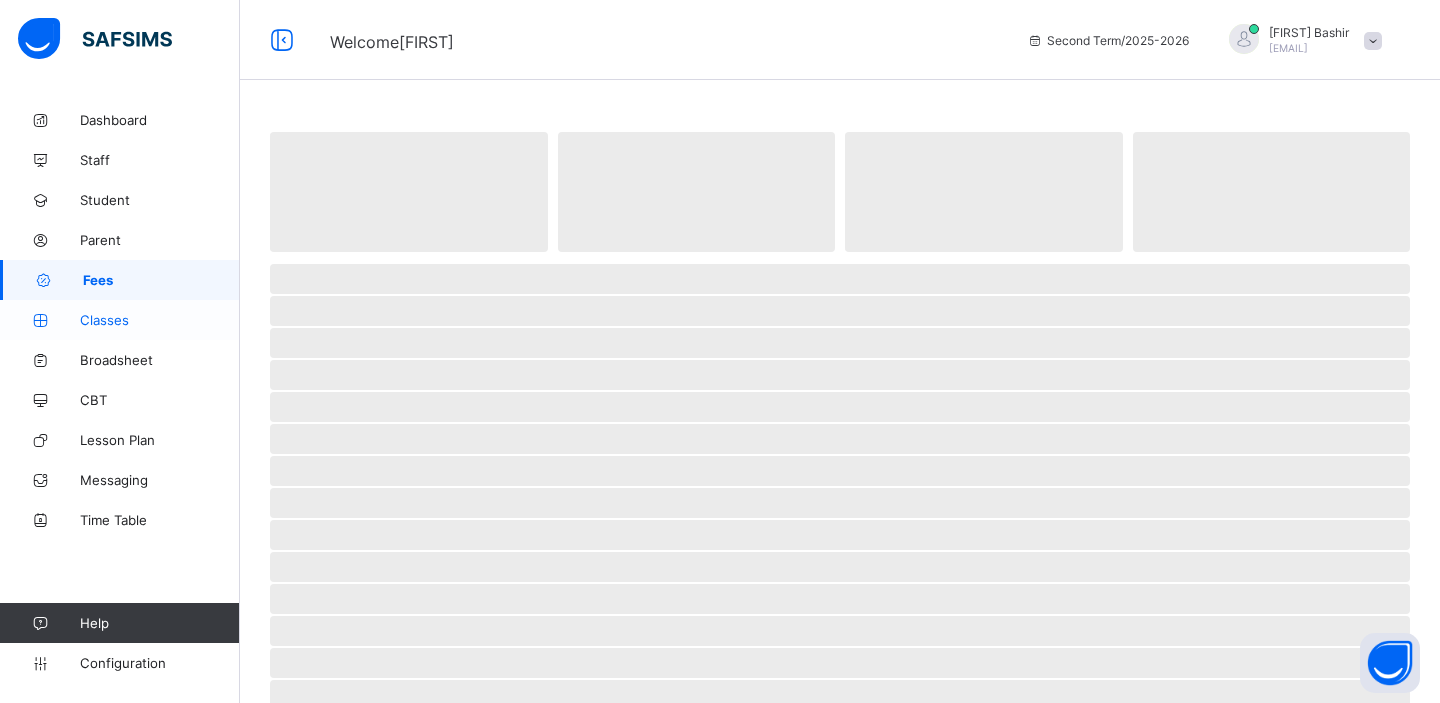 select on "****" 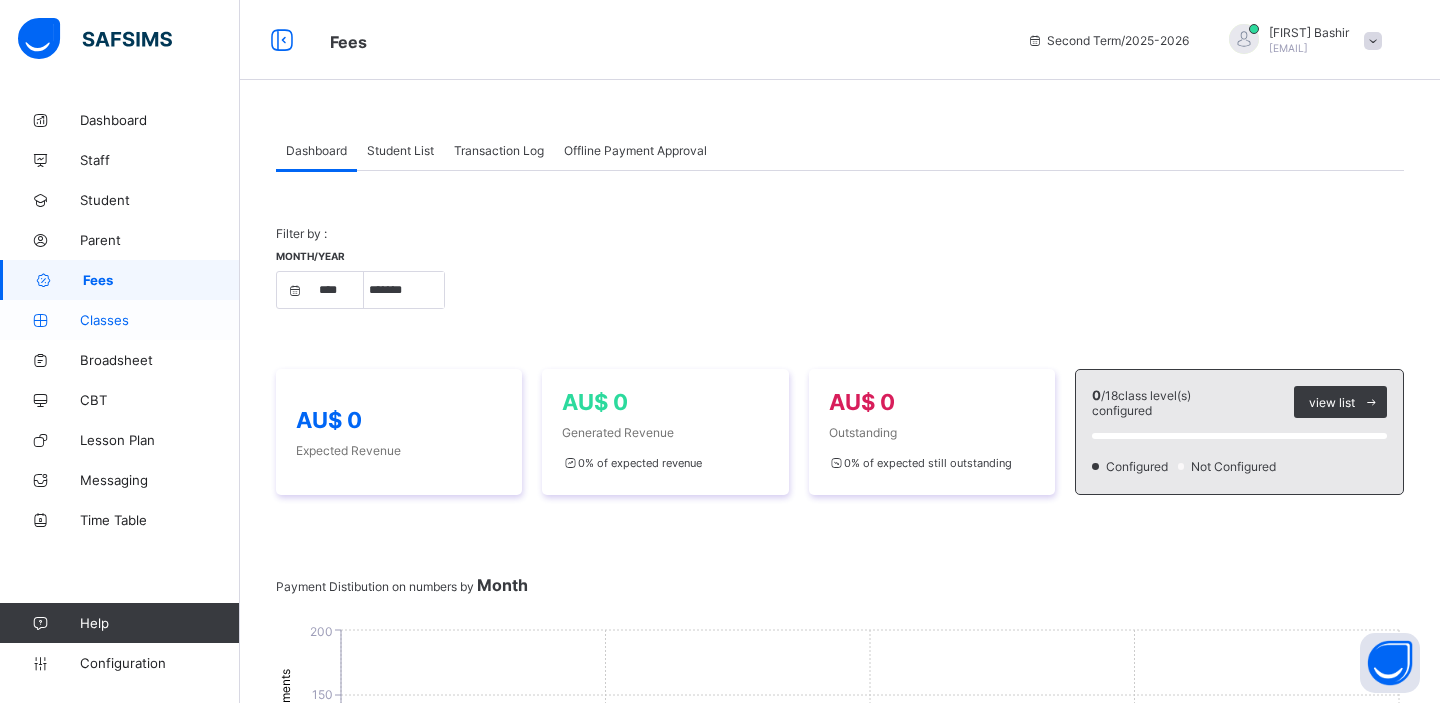 click on "Classes" at bounding box center (160, 320) 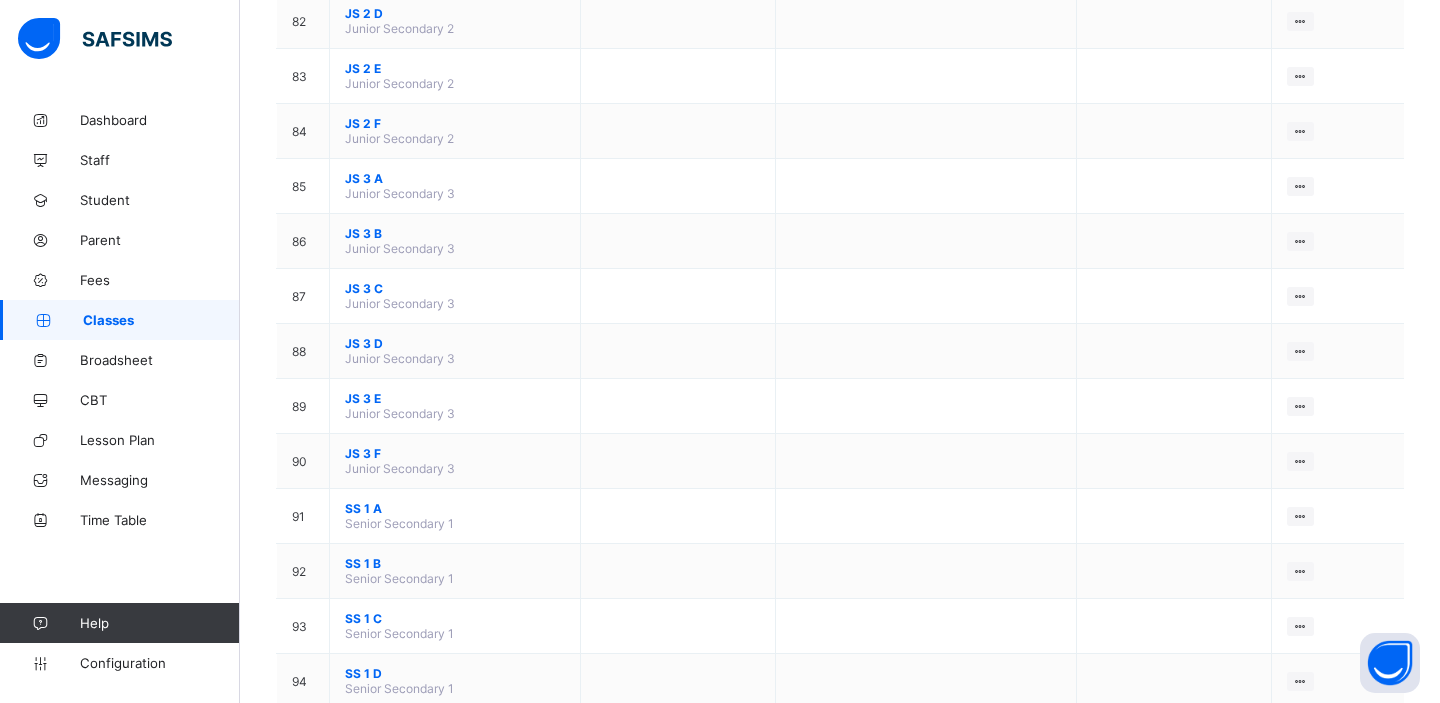 scroll, scrollTop: 5413, scrollLeft: 0, axis: vertical 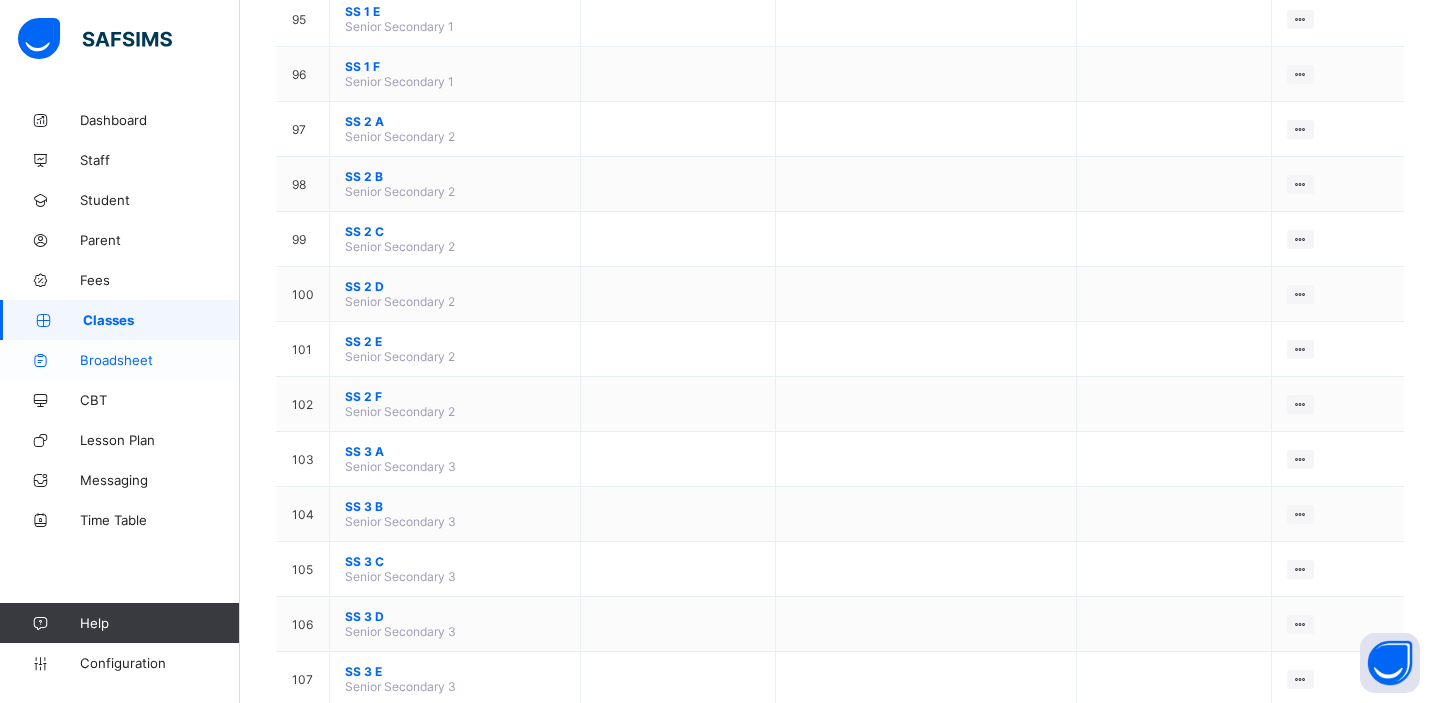 click on "Broadsheet" at bounding box center (160, 360) 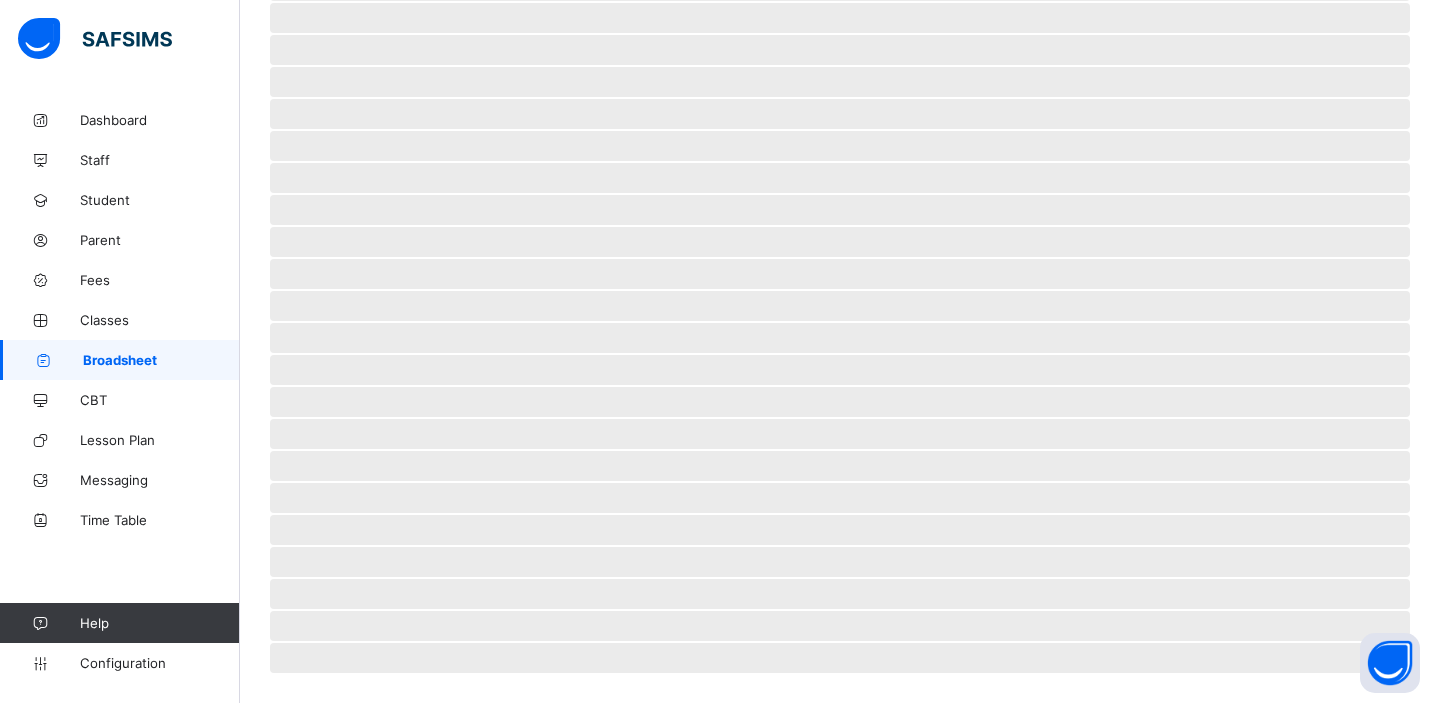 scroll, scrollTop: 0, scrollLeft: 0, axis: both 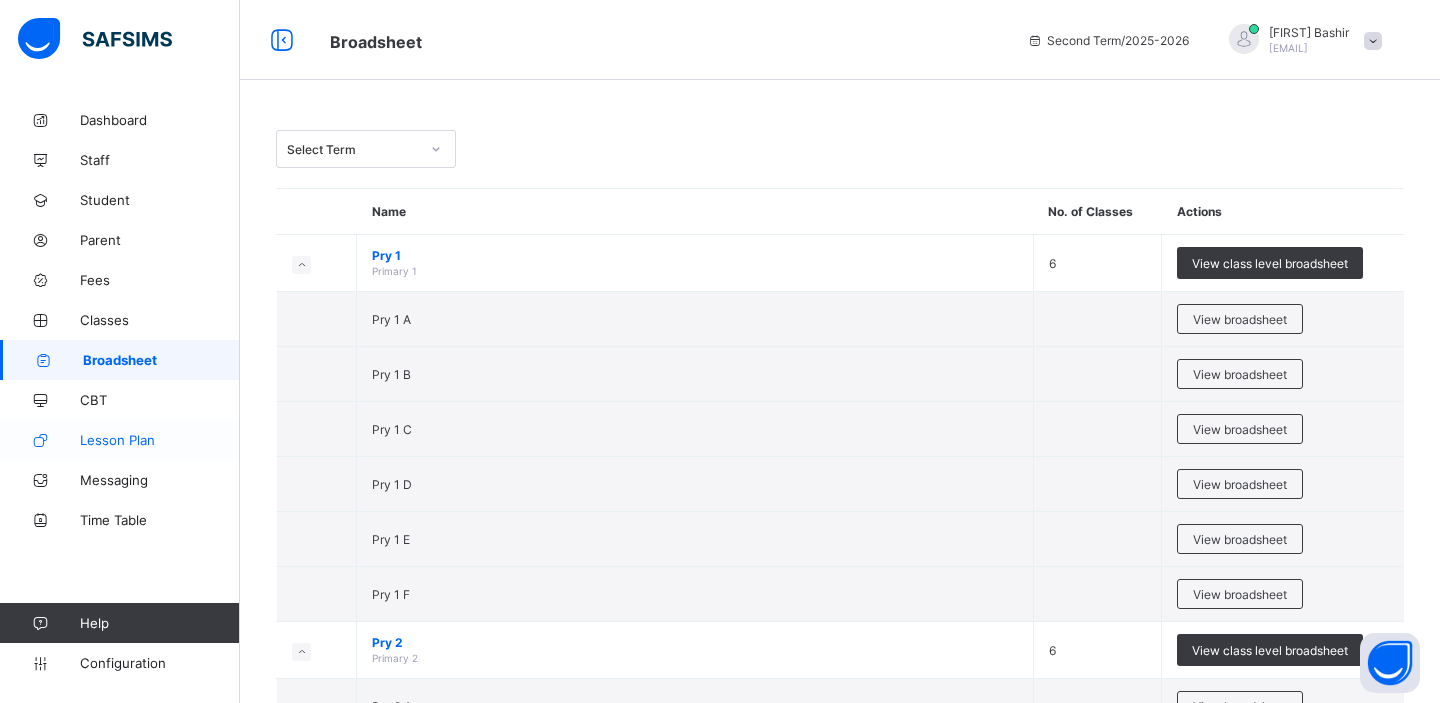 click on "Lesson Plan" at bounding box center [160, 440] 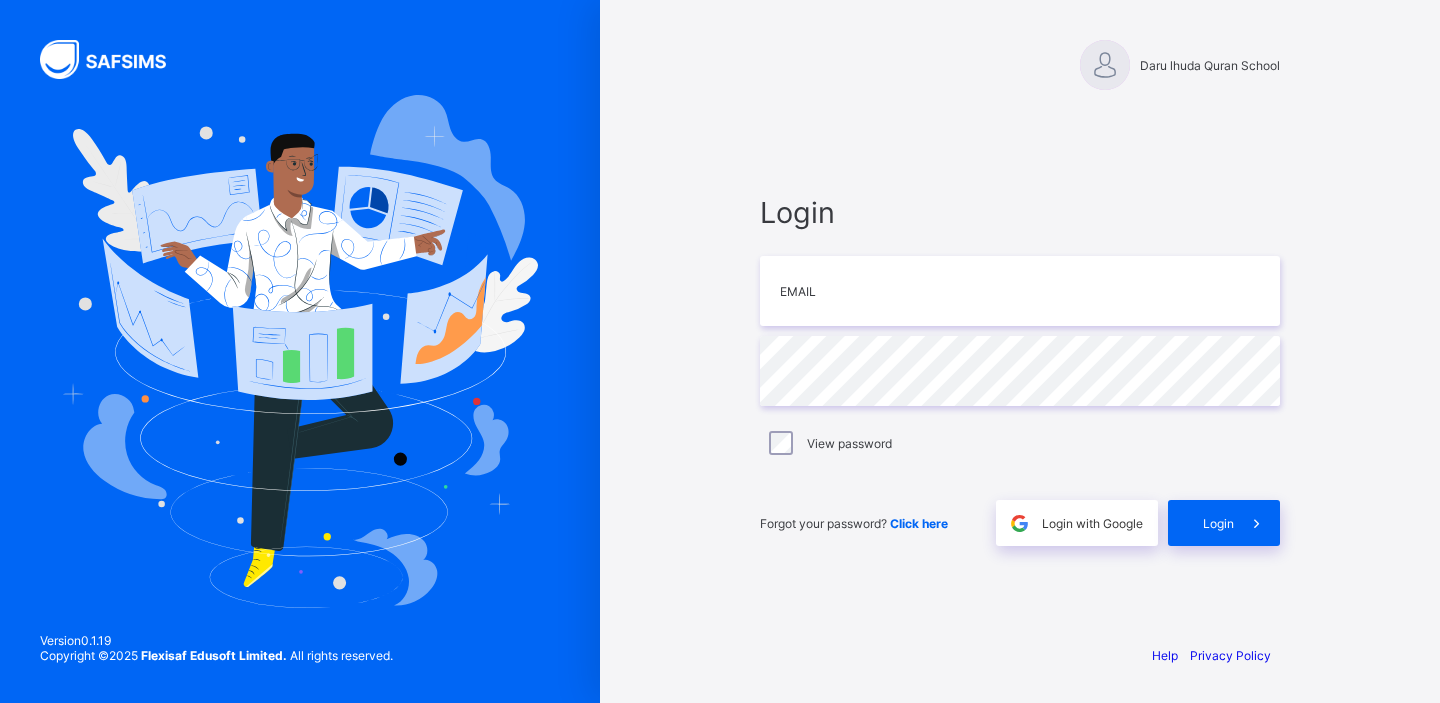 scroll, scrollTop: 0, scrollLeft: 0, axis: both 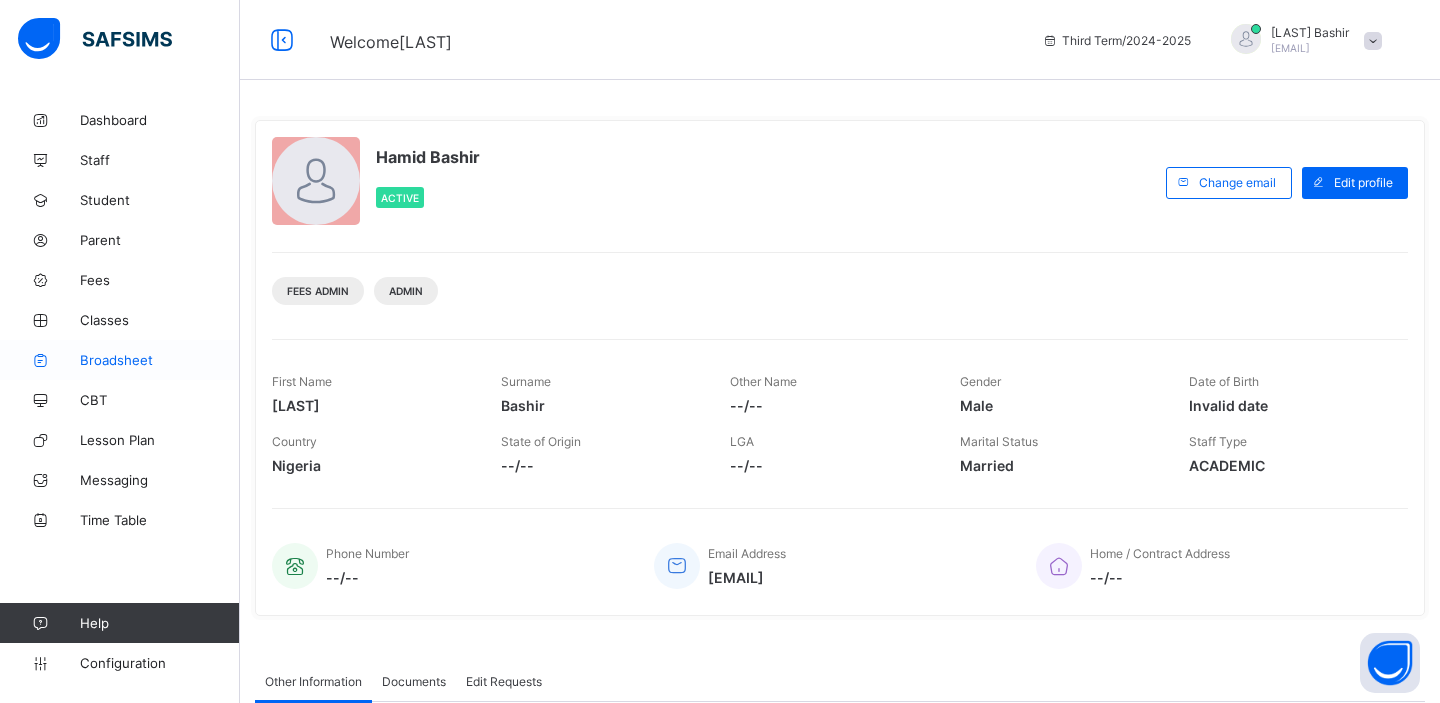 click on "Broadsheet" at bounding box center [160, 360] 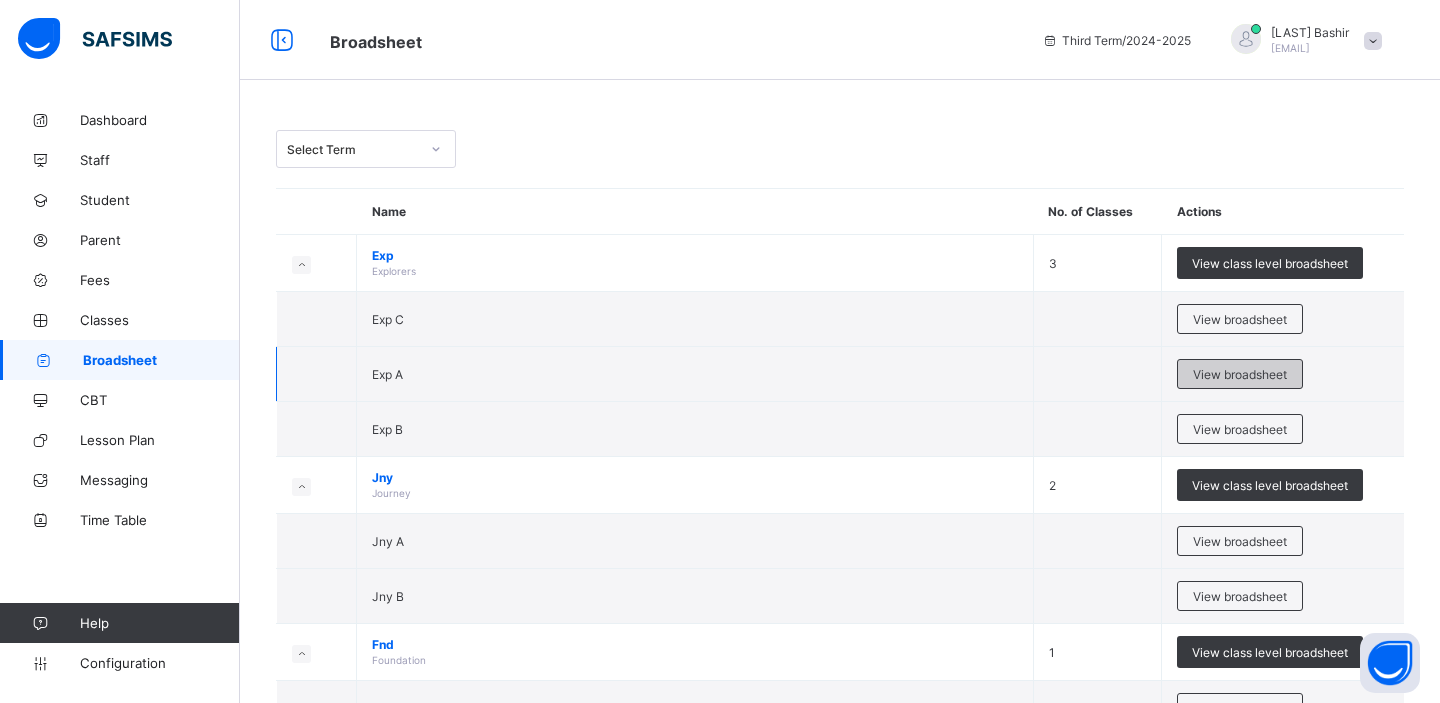 click on "View broadsheet" at bounding box center (1240, 374) 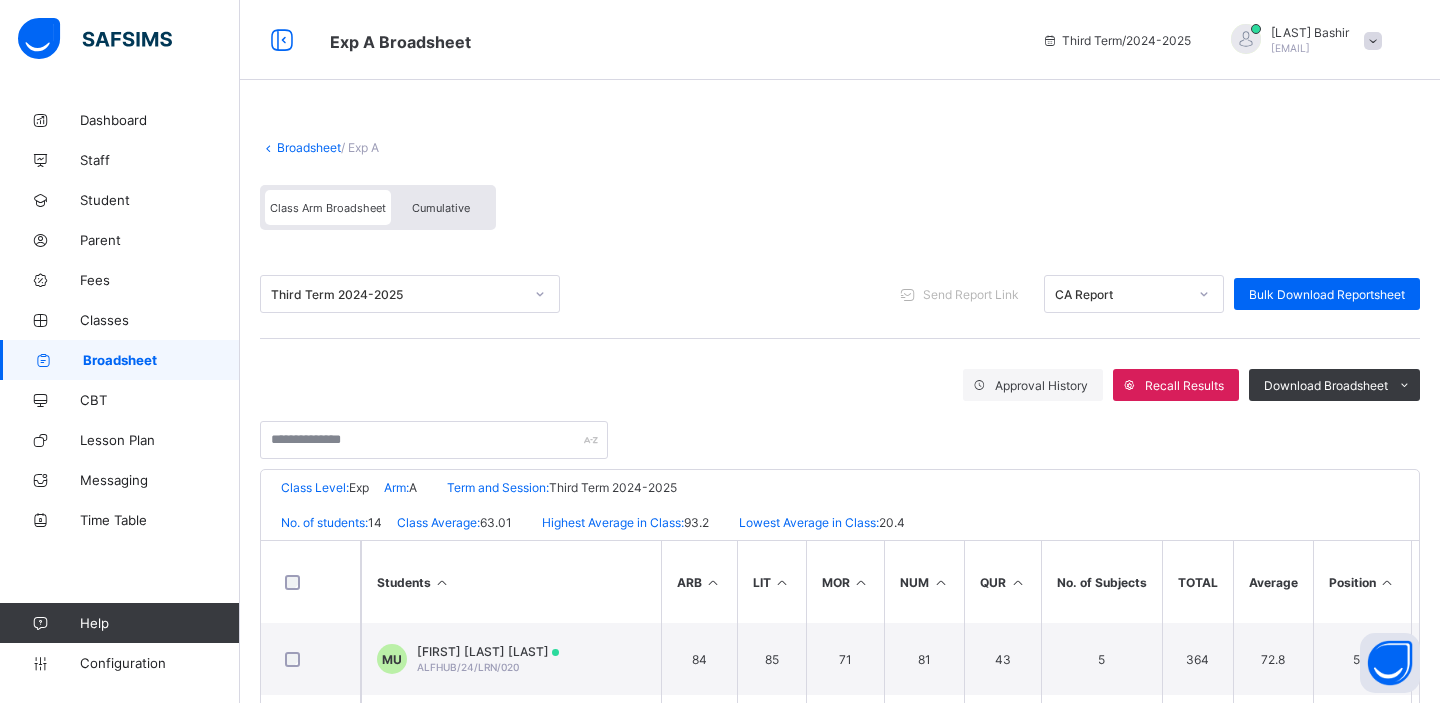 click on "CA Report" at bounding box center [1121, 294] 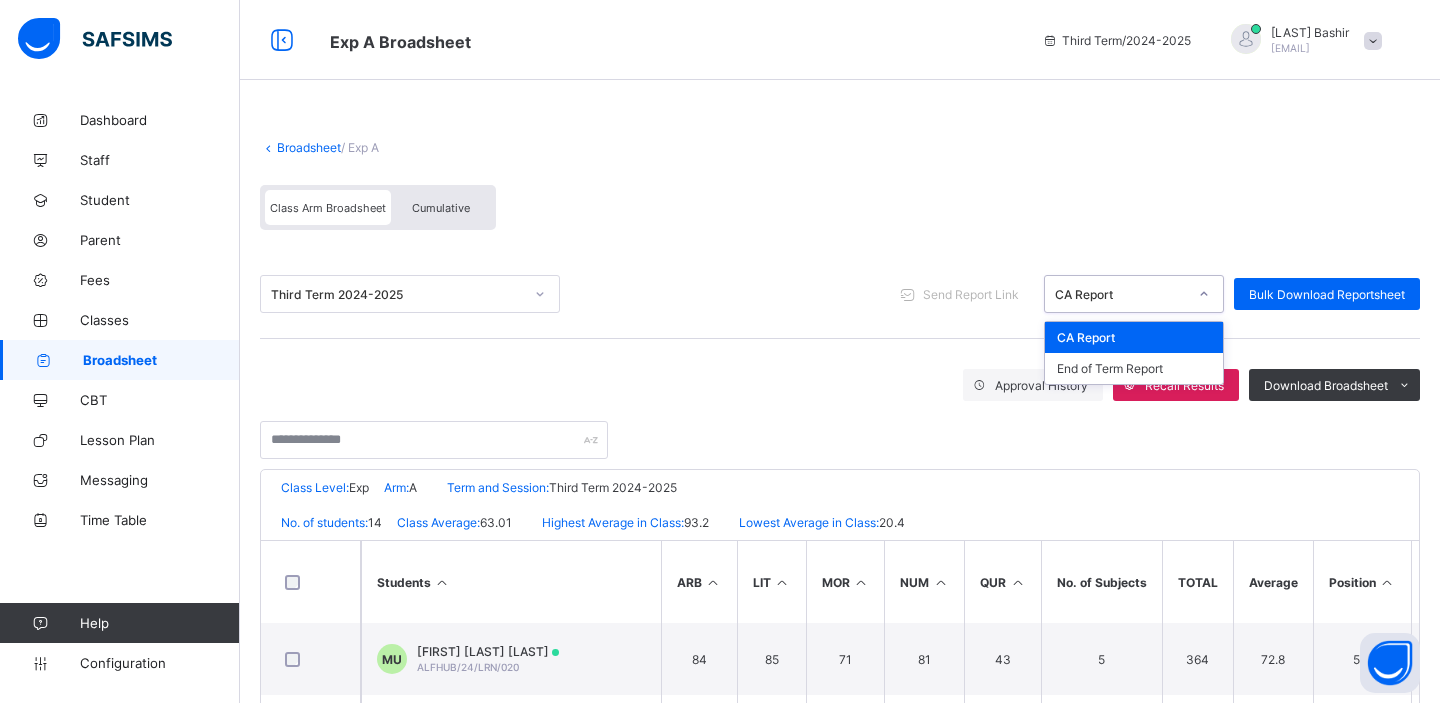 click on "Class Arm Broadsheet Cumulative" at bounding box center (840, 212) 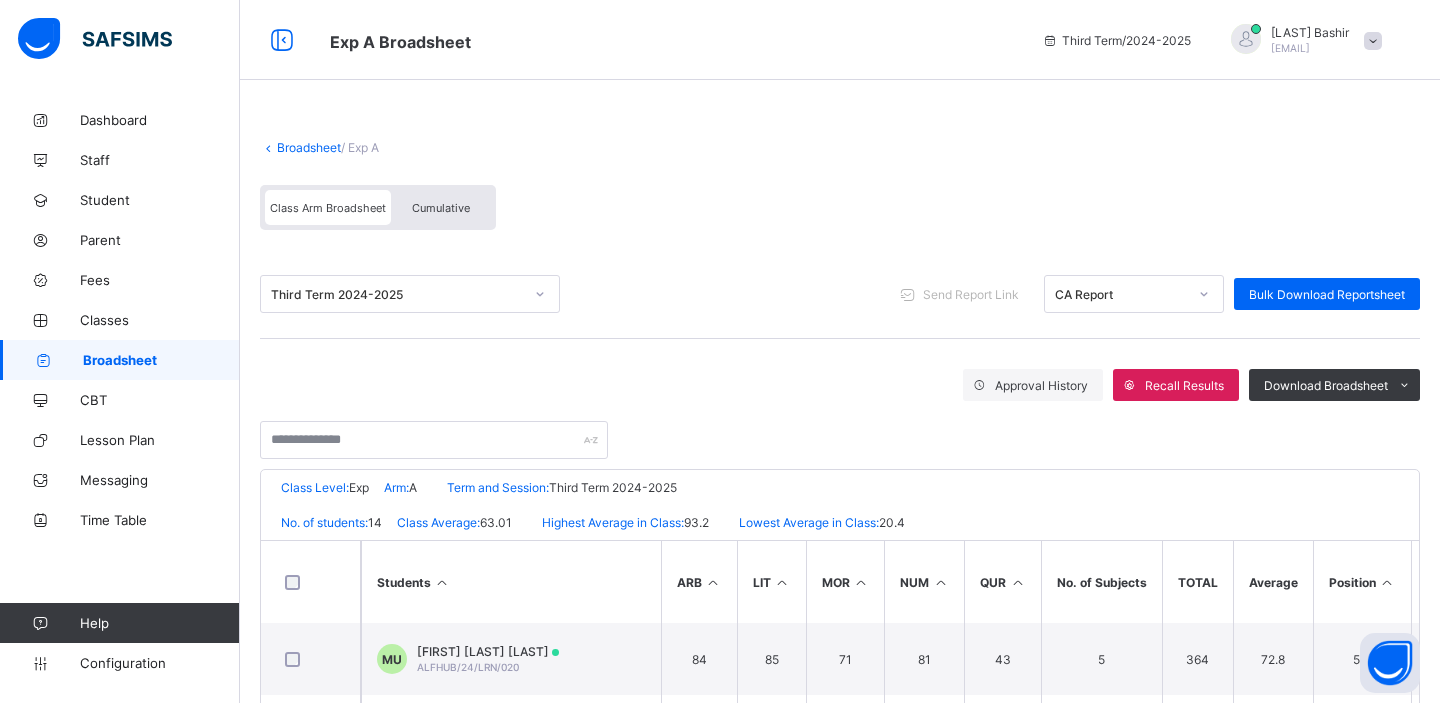 click on "Cumulative" at bounding box center [441, 207] 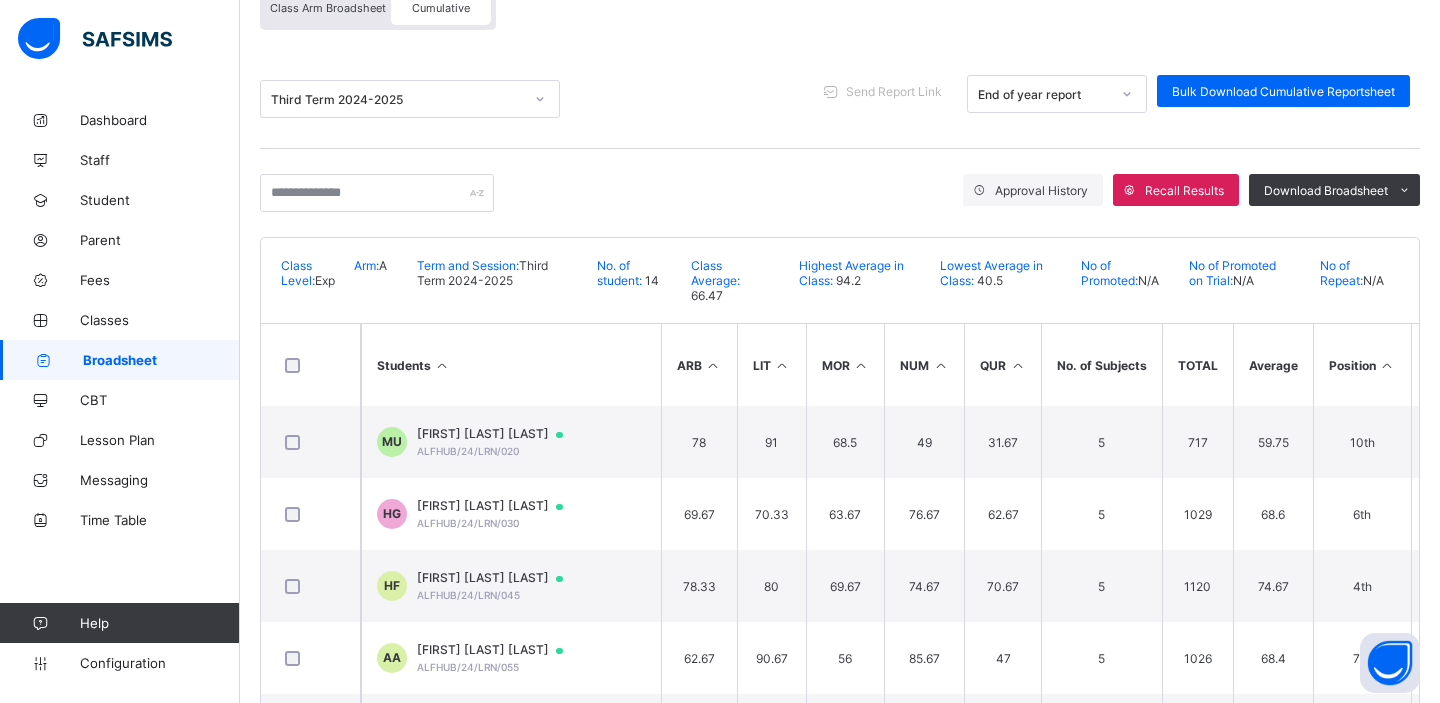 scroll, scrollTop: 358, scrollLeft: 0, axis: vertical 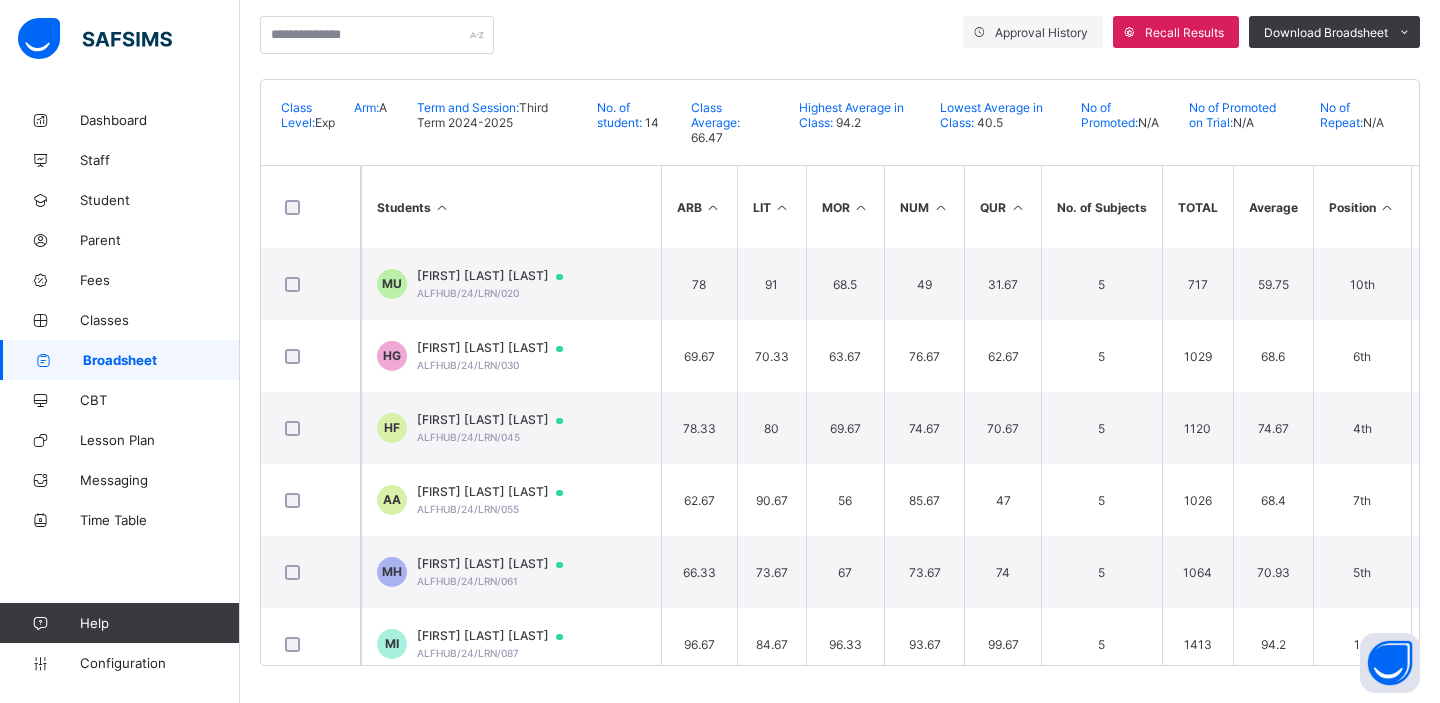 click on "Broadsheet" at bounding box center (120, 360) 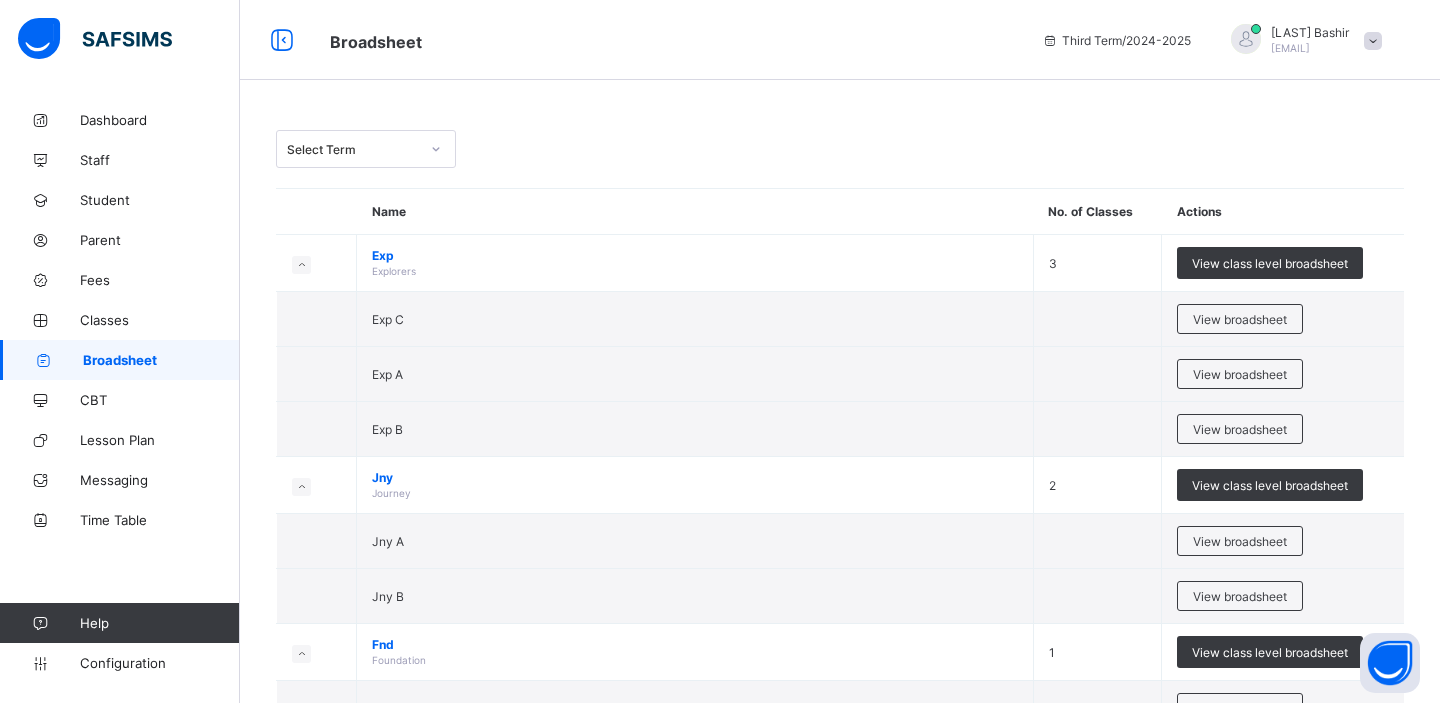 scroll, scrollTop: 82, scrollLeft: 0, axis: vertical 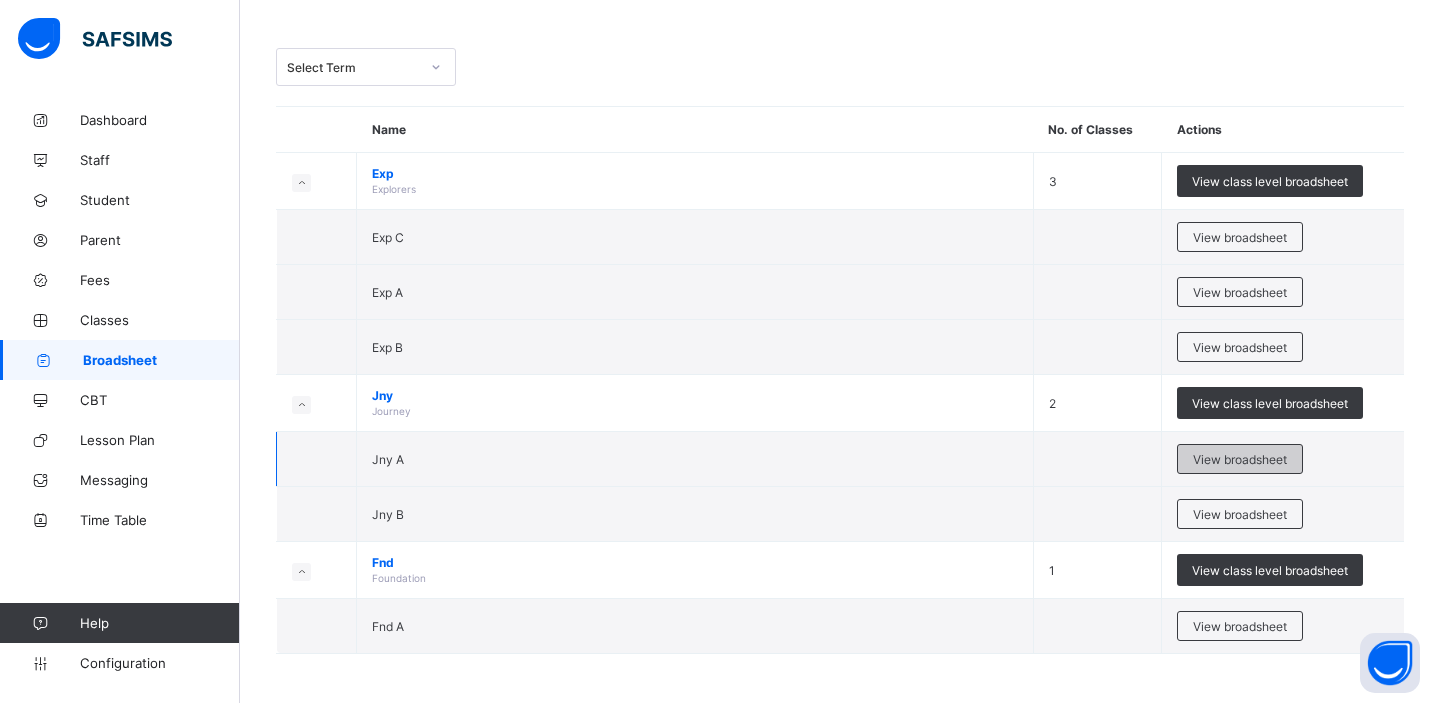 click on "View broadsheet" at bounding box center (1240, 459) 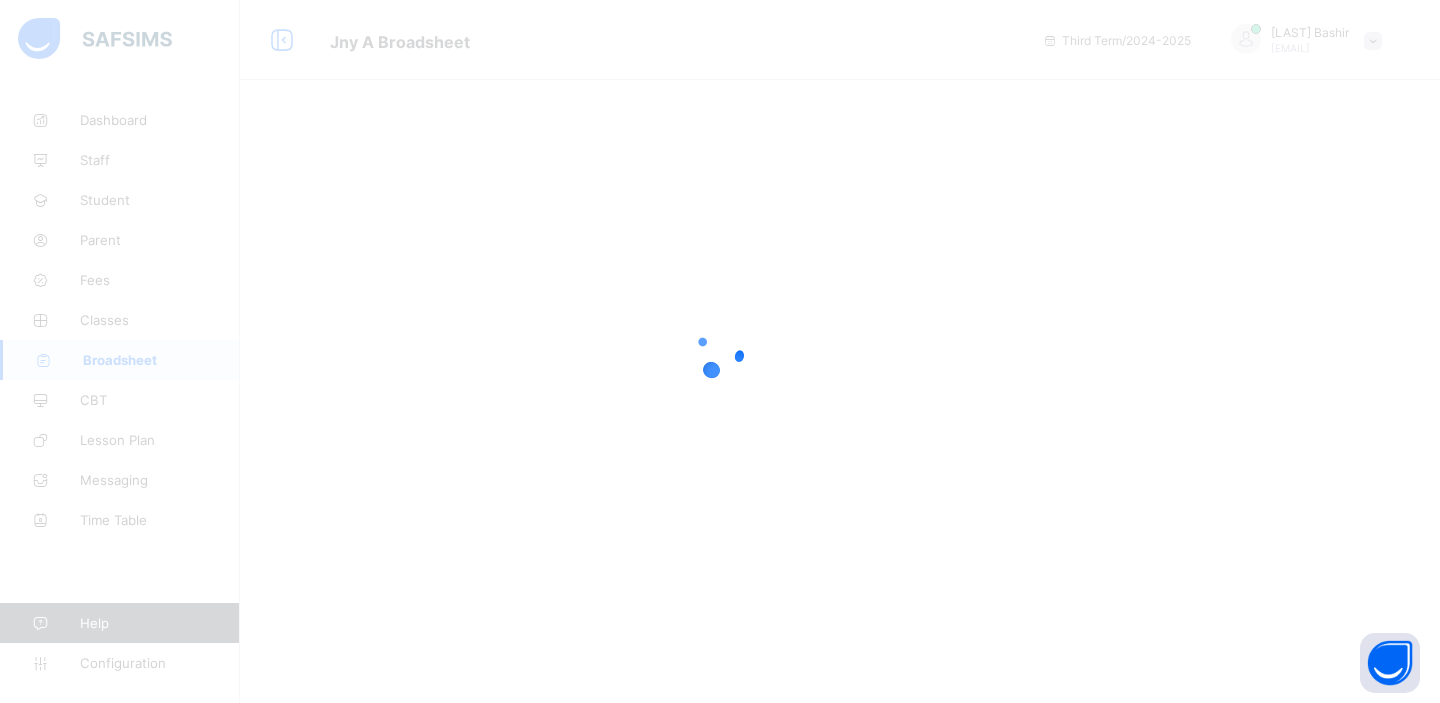 scroll, scrollTop: 0, scrollLeft: 0, axis: both 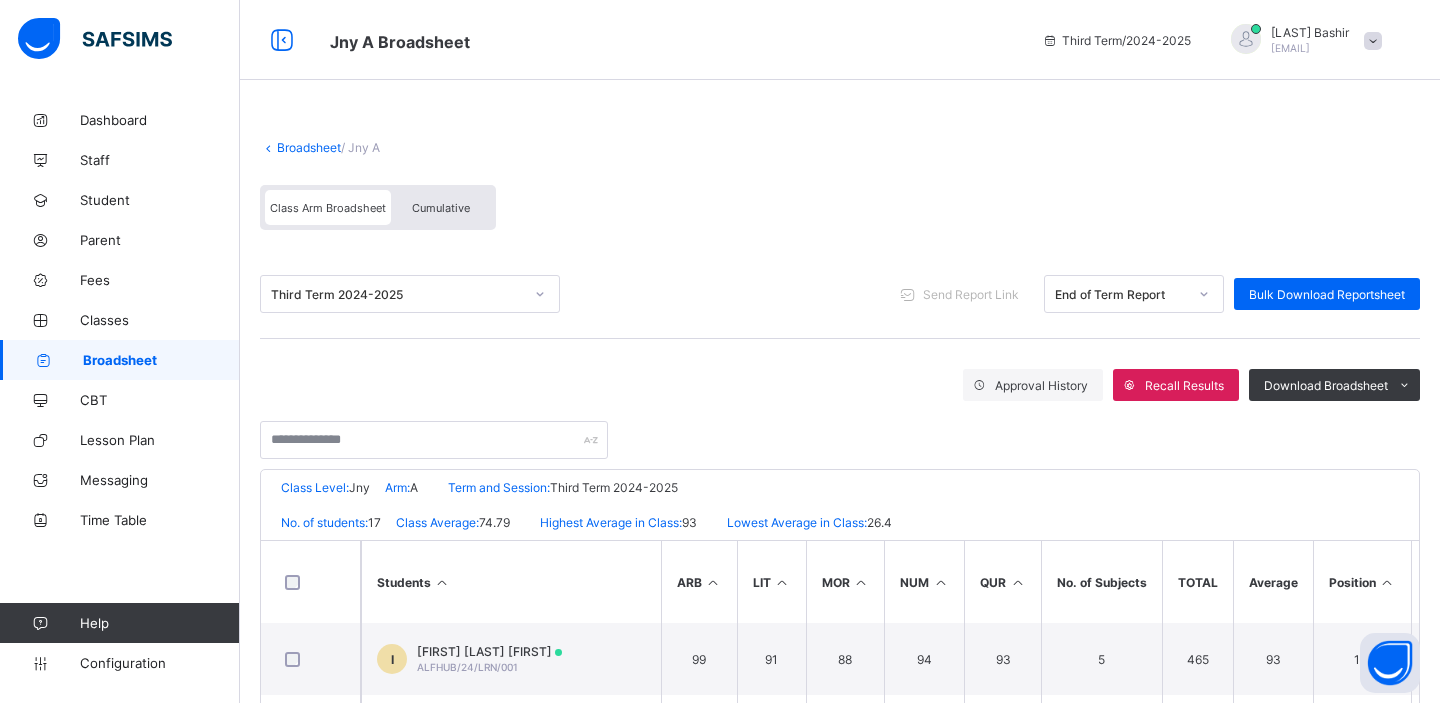 click on "Cumulative" at bounding box center (441, 207) 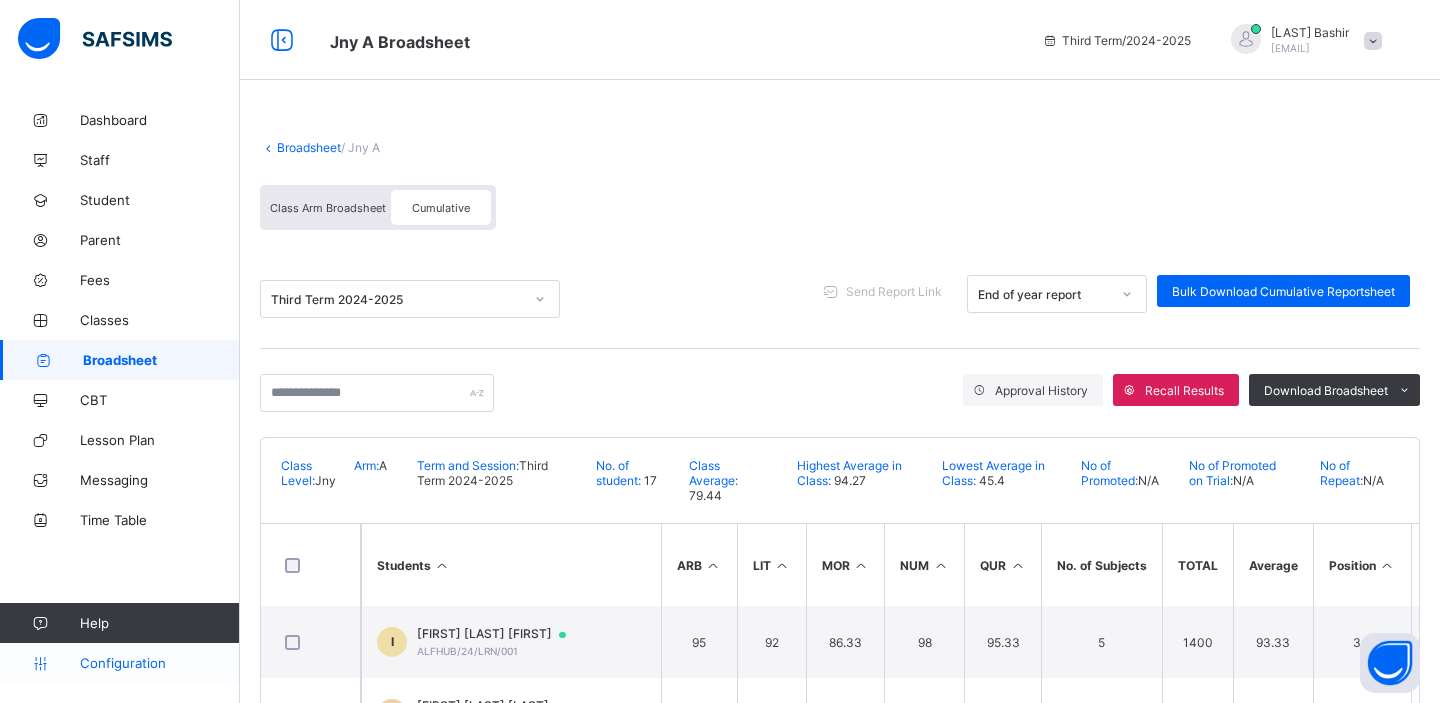 click on "Configuration" at bounding box center (159, 663) 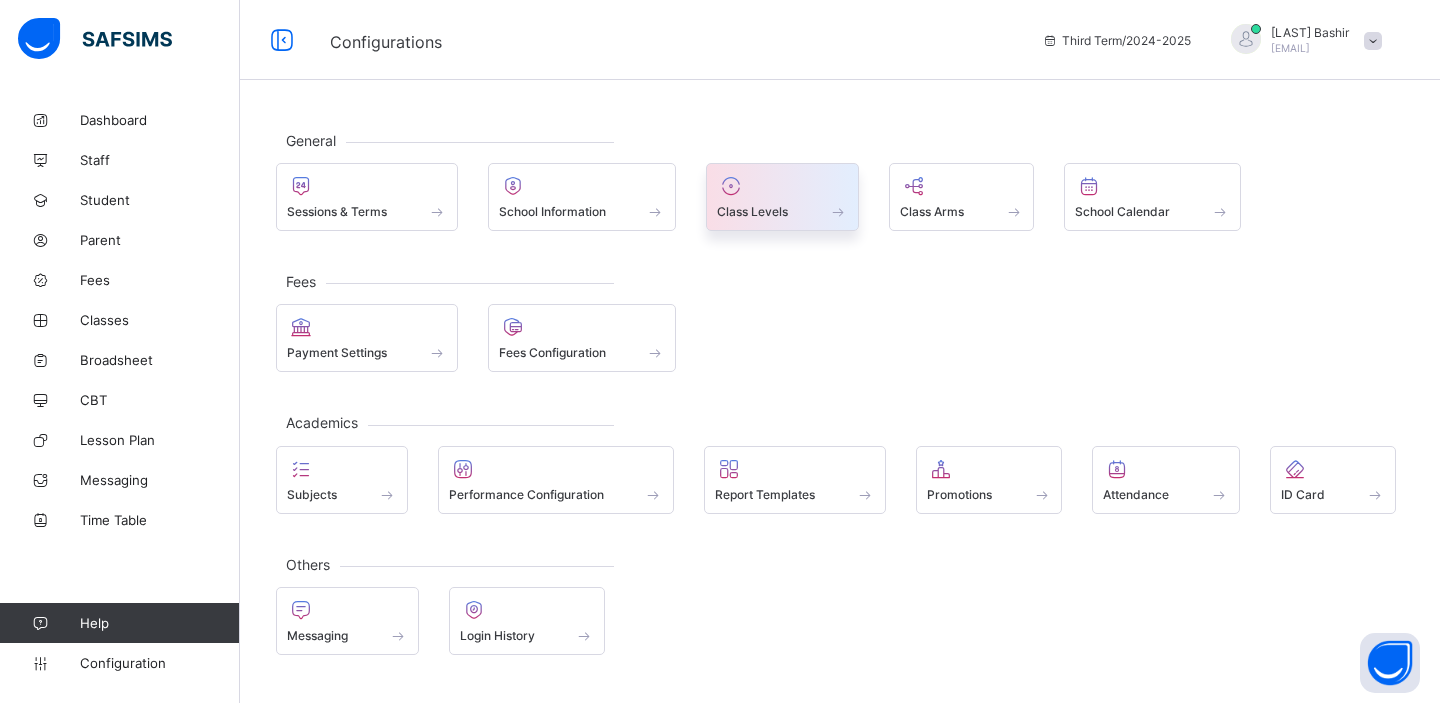 click at bounding box center (731, 186) 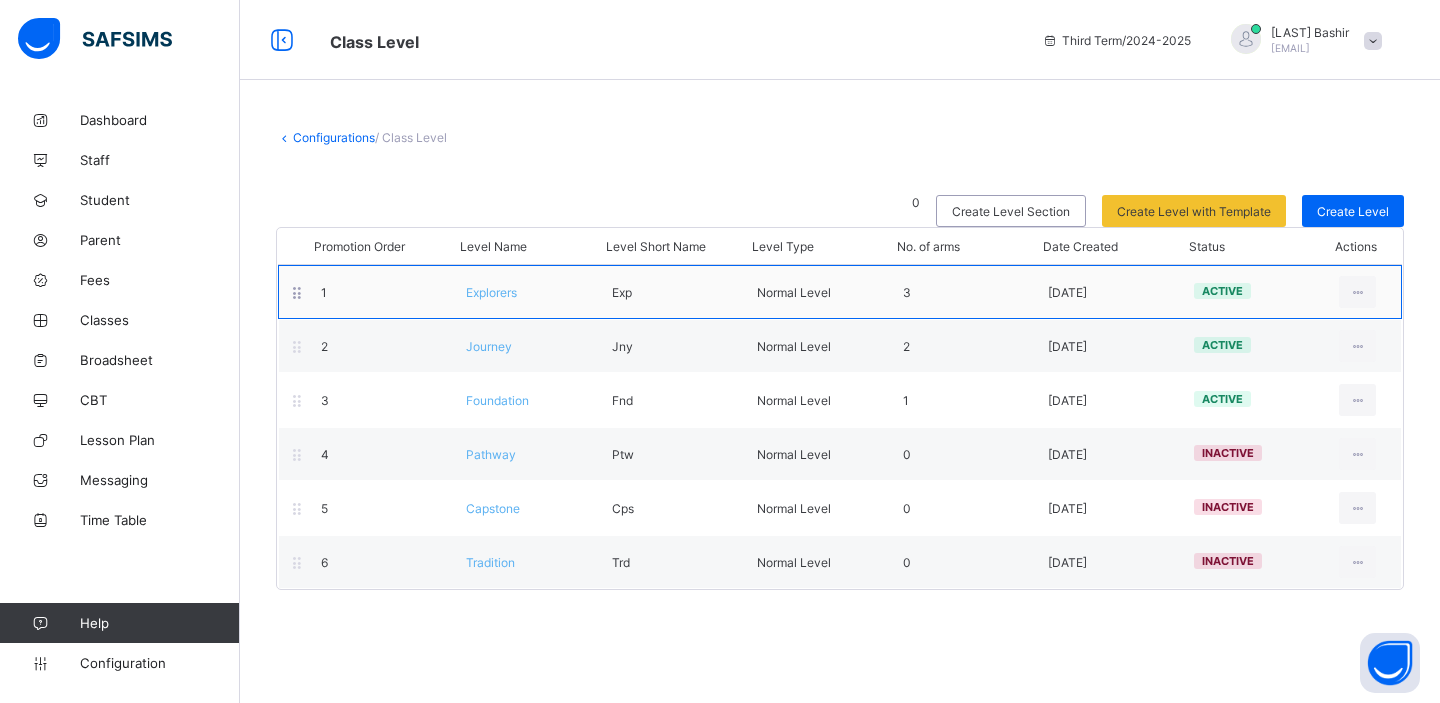 click on "Explorers" at bounding box center (491, 292) 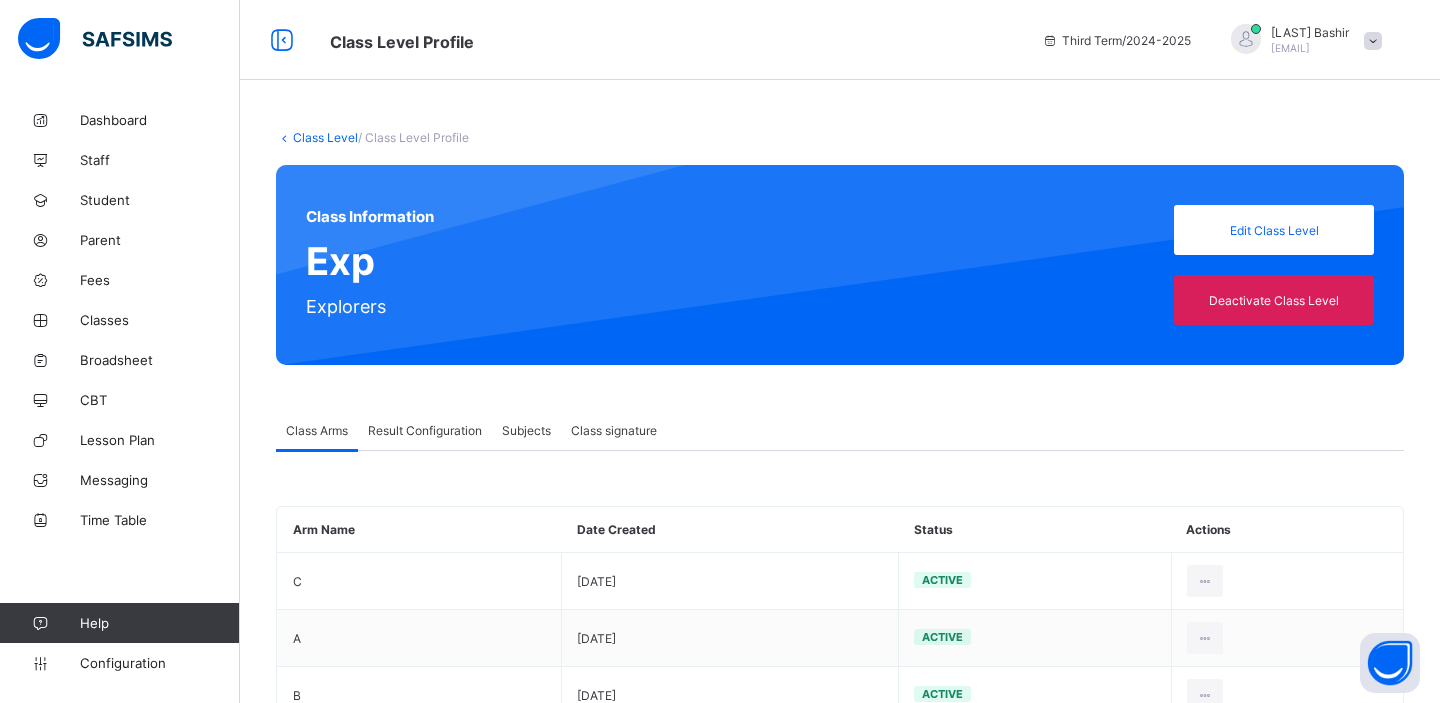 click on "Result Configuration" at bounding box center [425, 430] 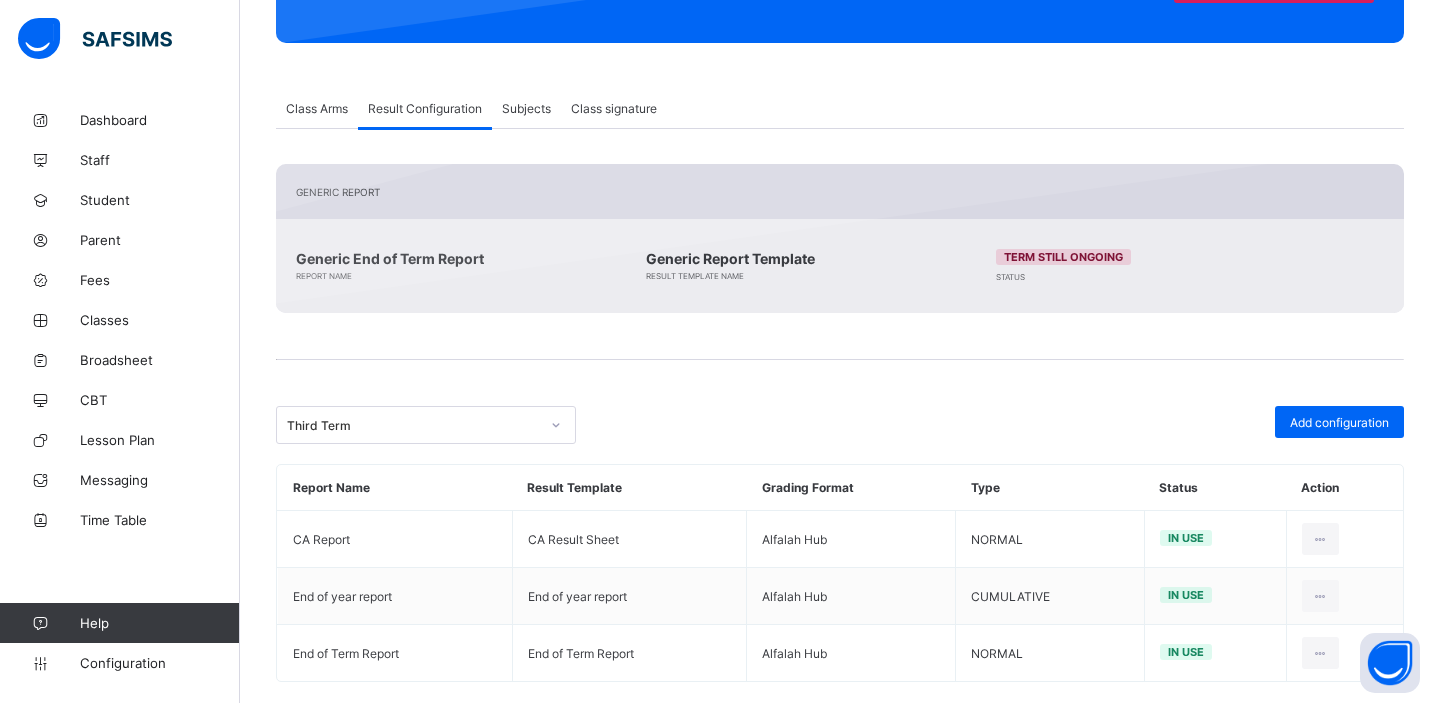 scroll, scrollTop: 349, scrollLeft: 0, axis: vertical 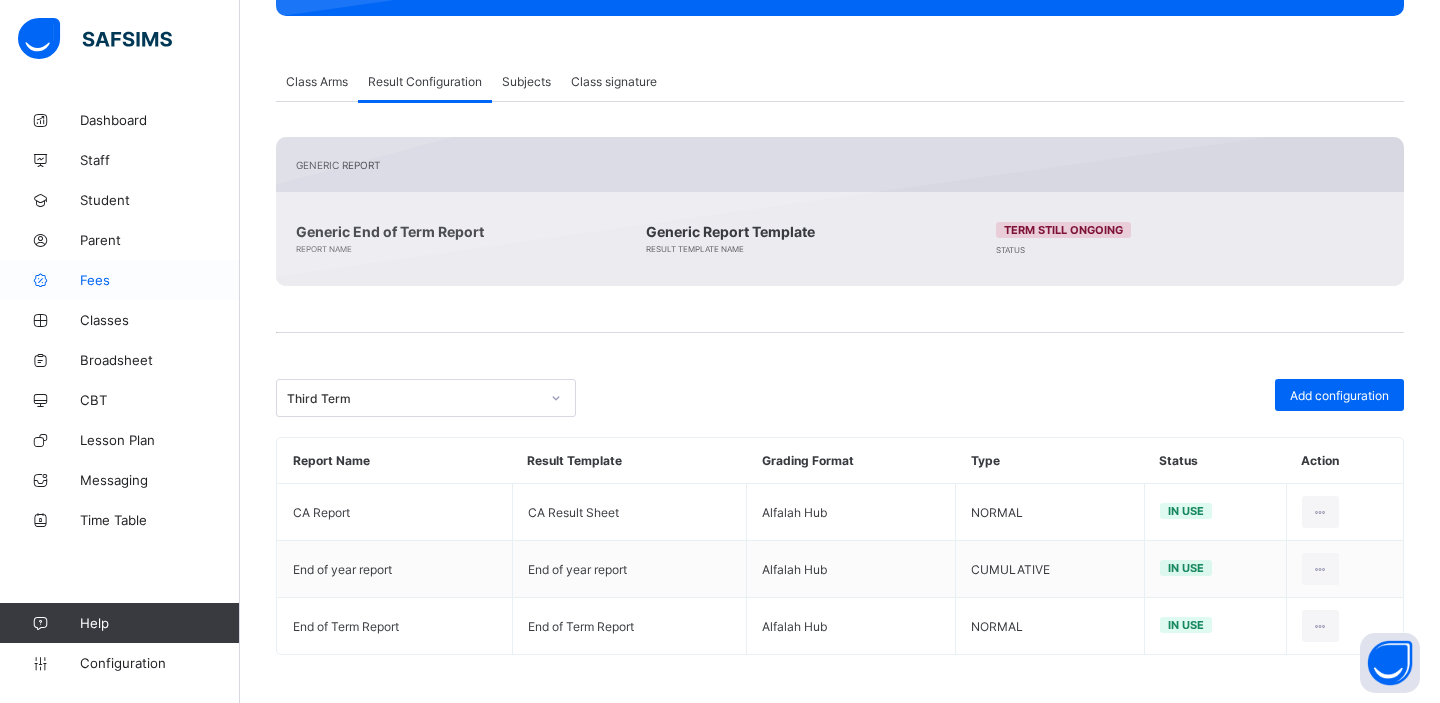 click on "Fees" at bounding box center [120, 280] 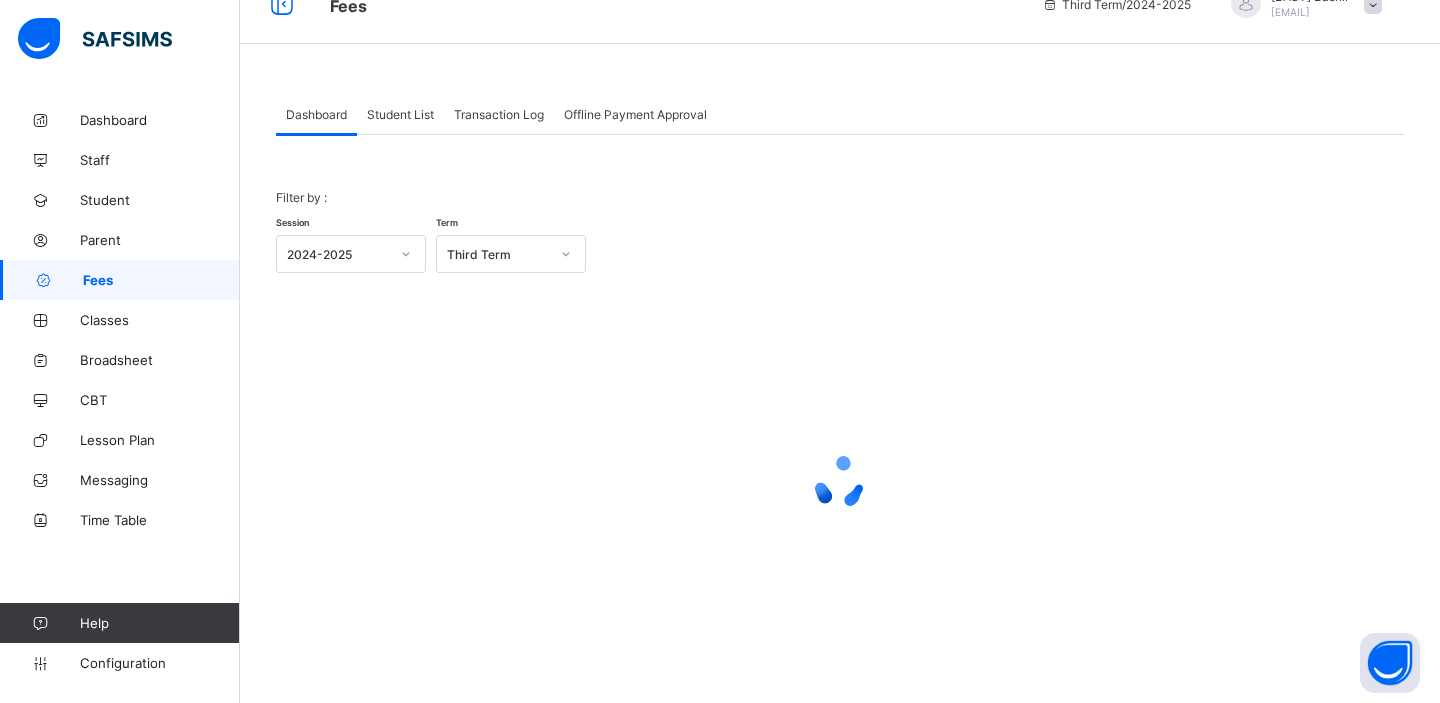 scroll, scrollTop: 0, scrollLeft: 0, axis: both 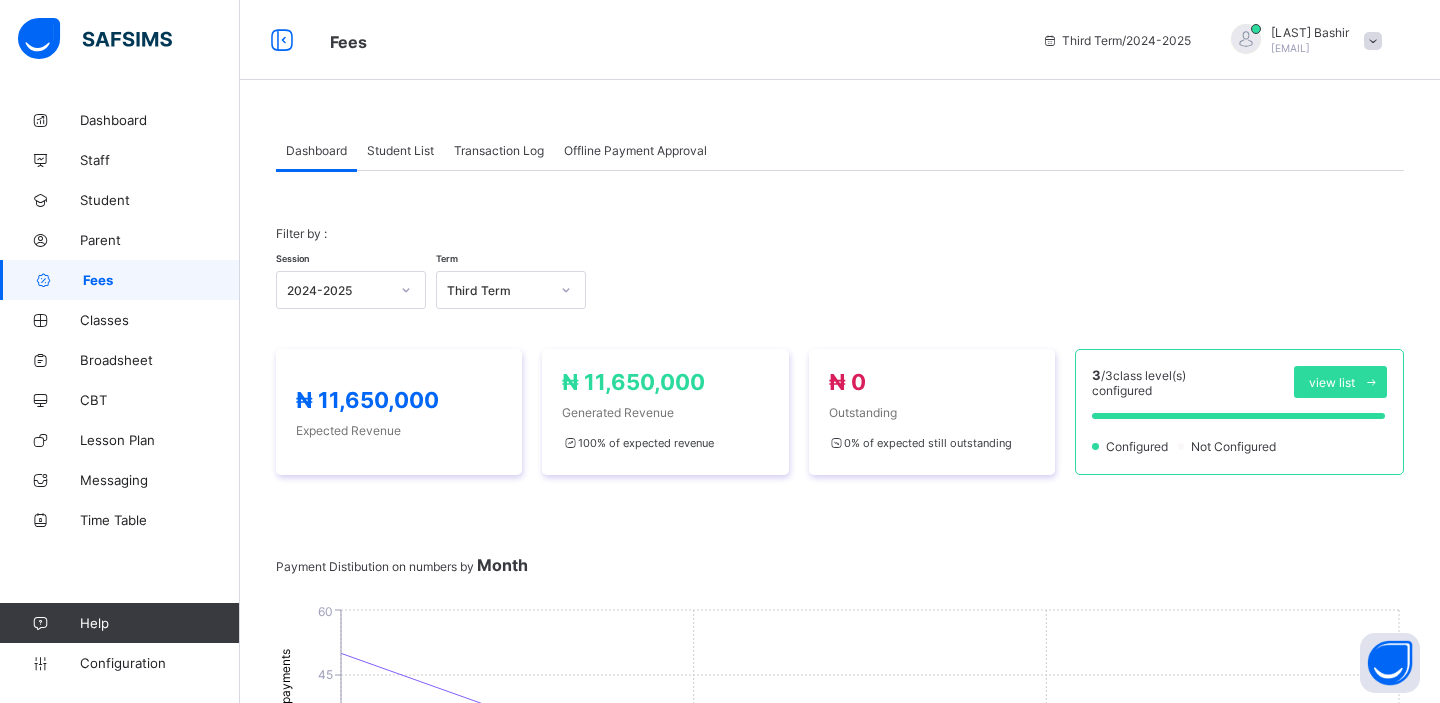 click on "Student List" at bounding box center (400, 150) 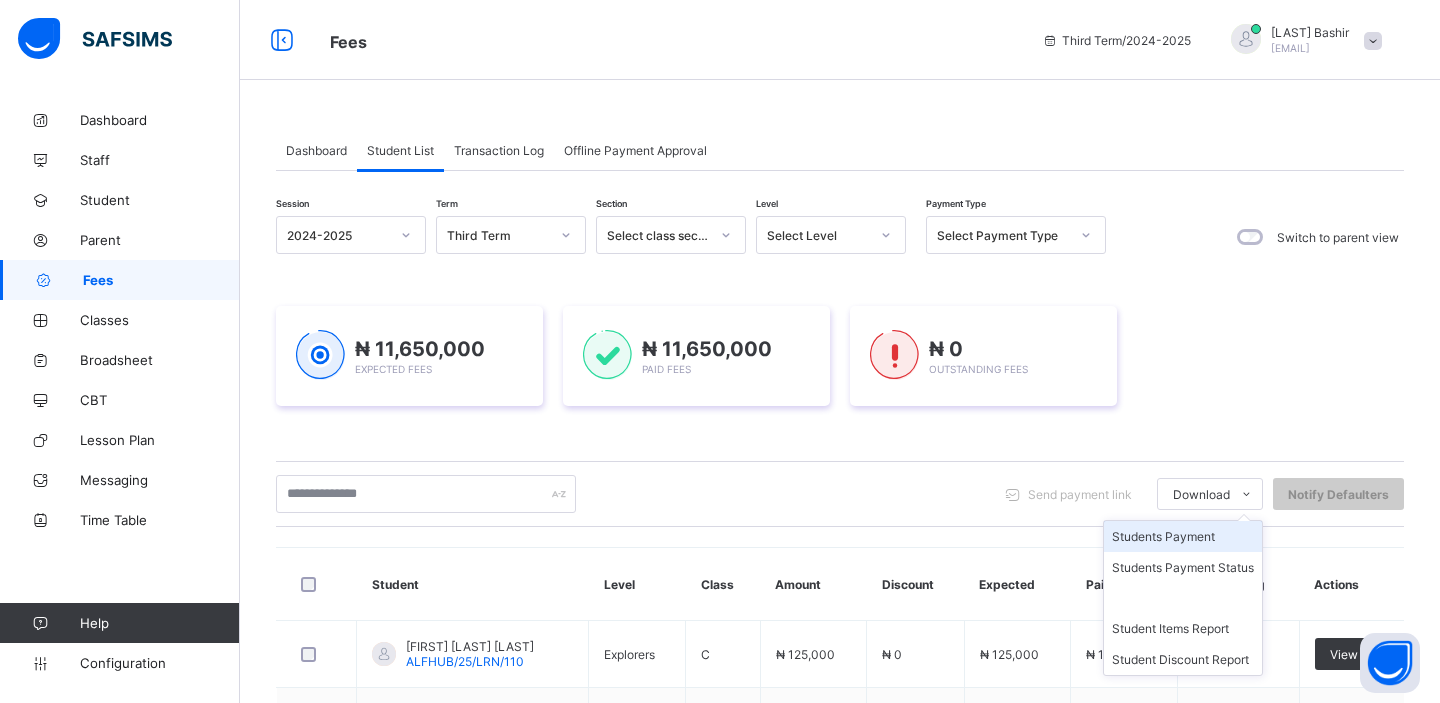 click on "Students Payment" at bounding box center (1183, 536) 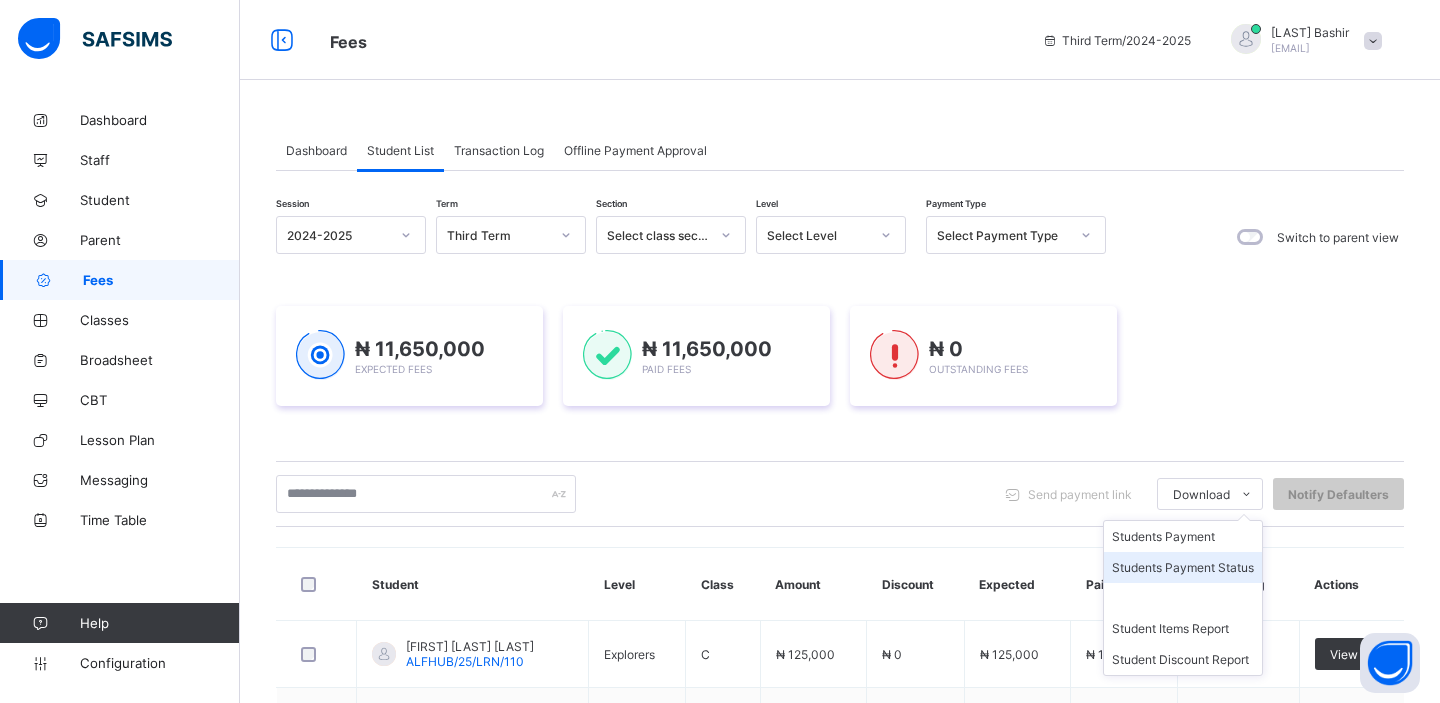 click on "Students Payment Status" at bounding box center [1183, 567] 